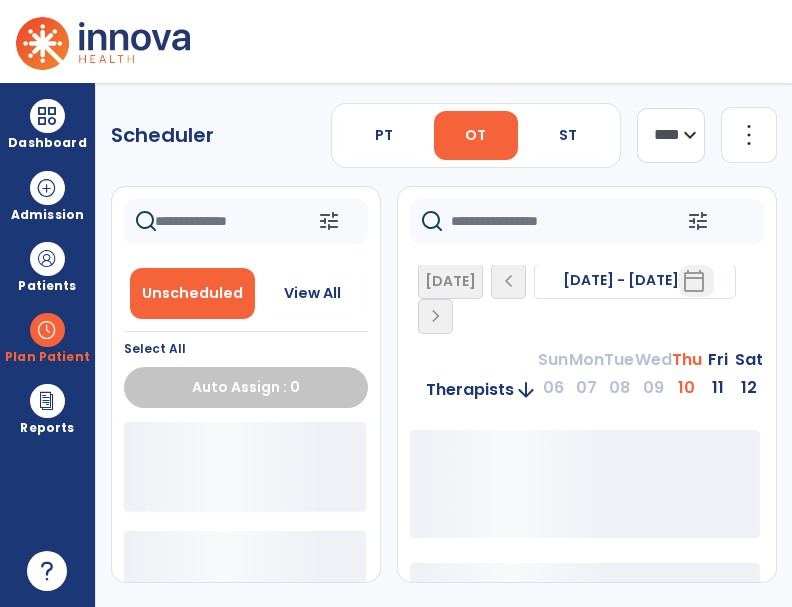 scroll, scrollTop: 0, scrollLeft: 0, axis: both 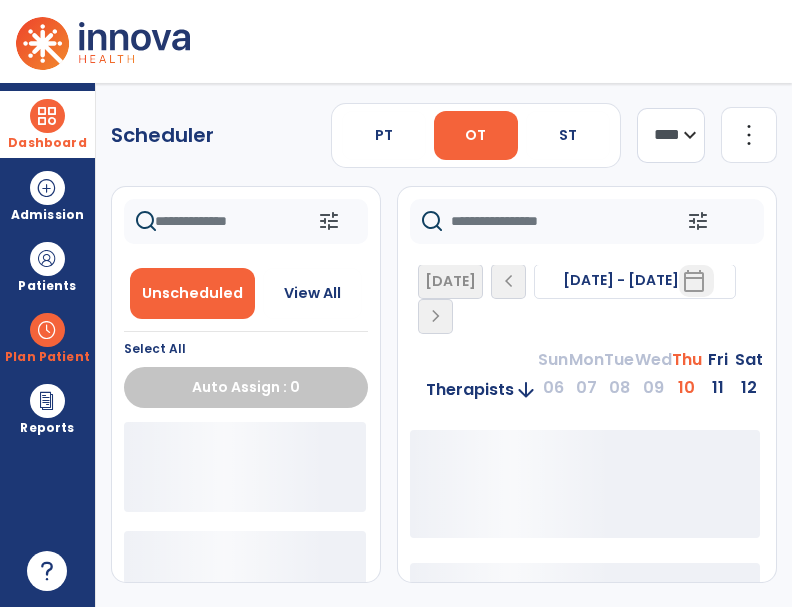 click on "Dashboard" at bounding box center (47, 124) 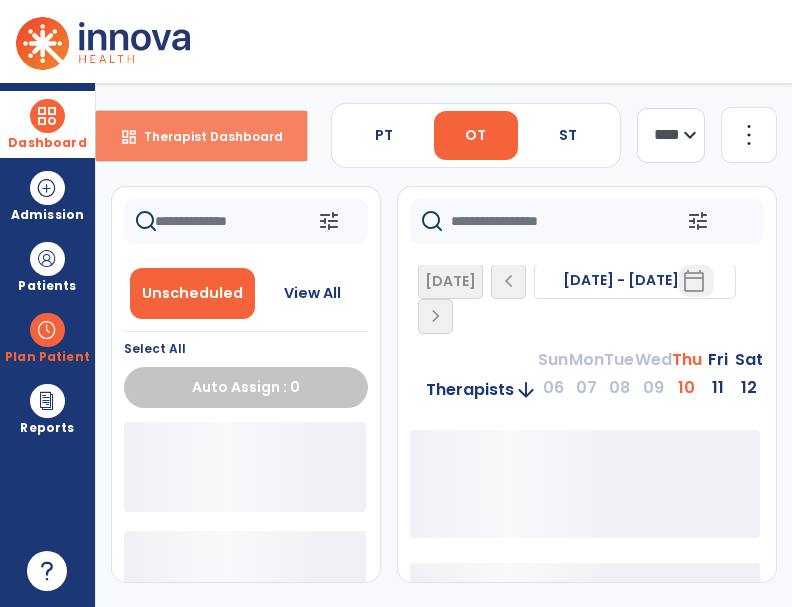 click on "Therapist Dashboard" at bounding box center [205, 136] 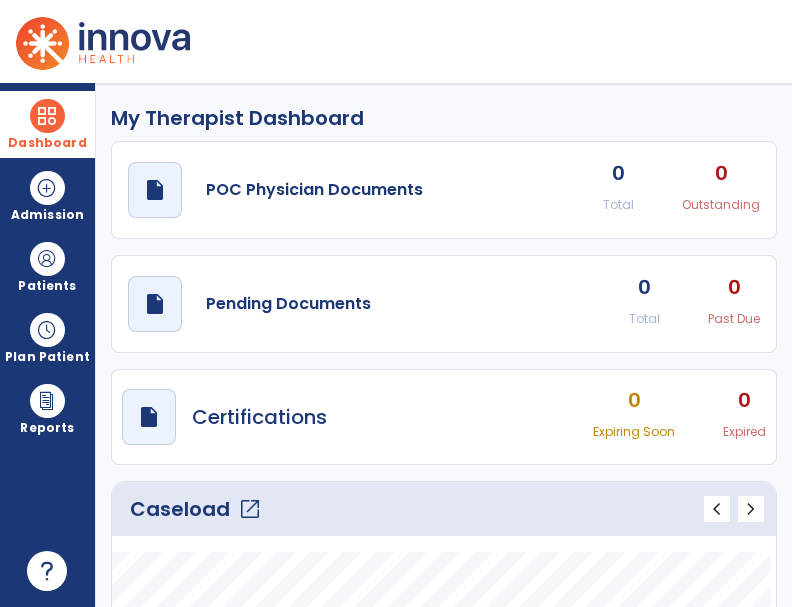 click on "Caseload   open_in_new" 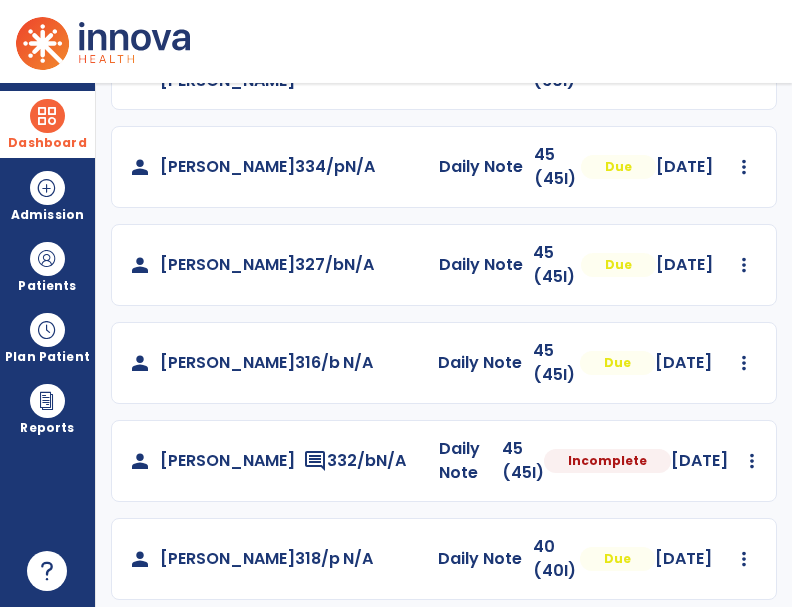 scroll, scrollTop: 488, scrollLeft: 0, axis: vertical 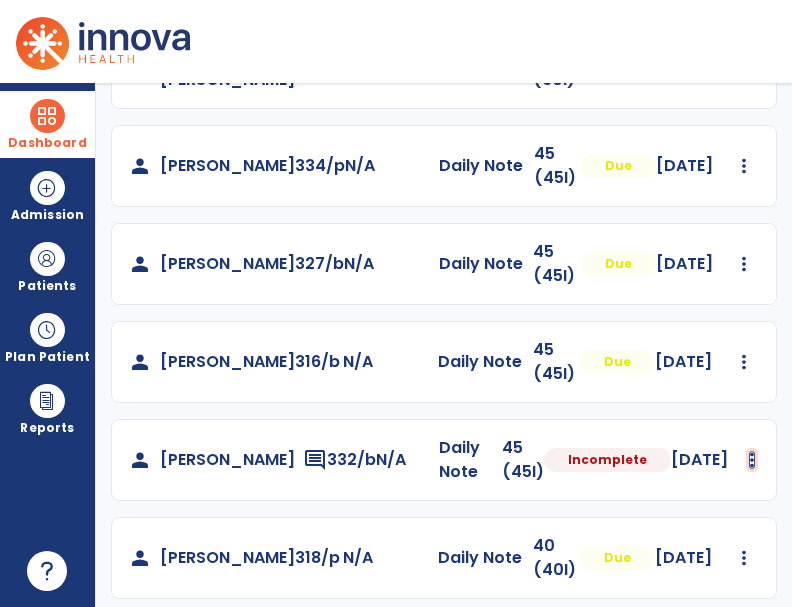 click at bounding box center [744, -128] 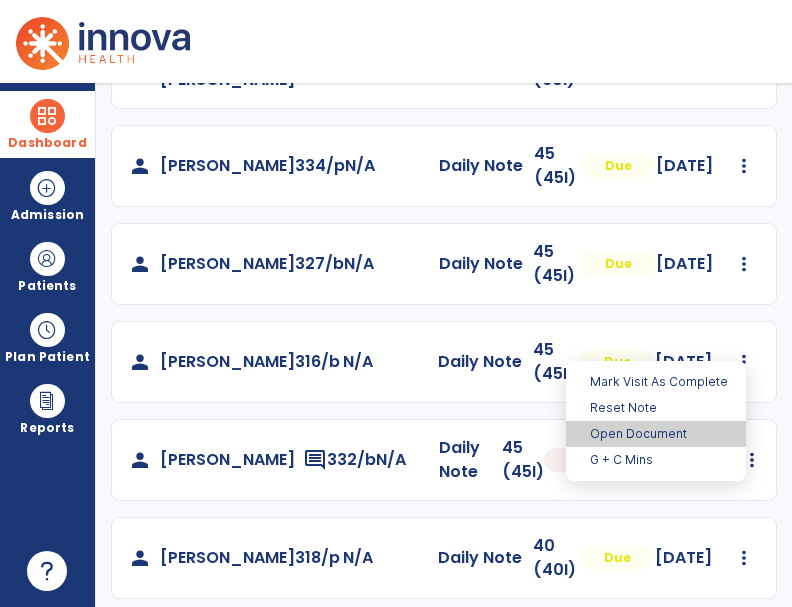 click on "Open Document" at bounding box center (656, 434) 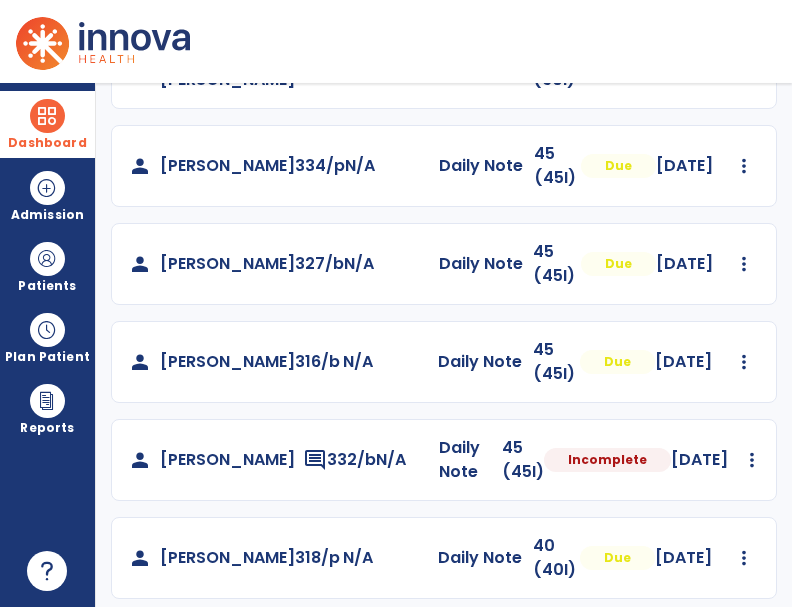 select on "*" 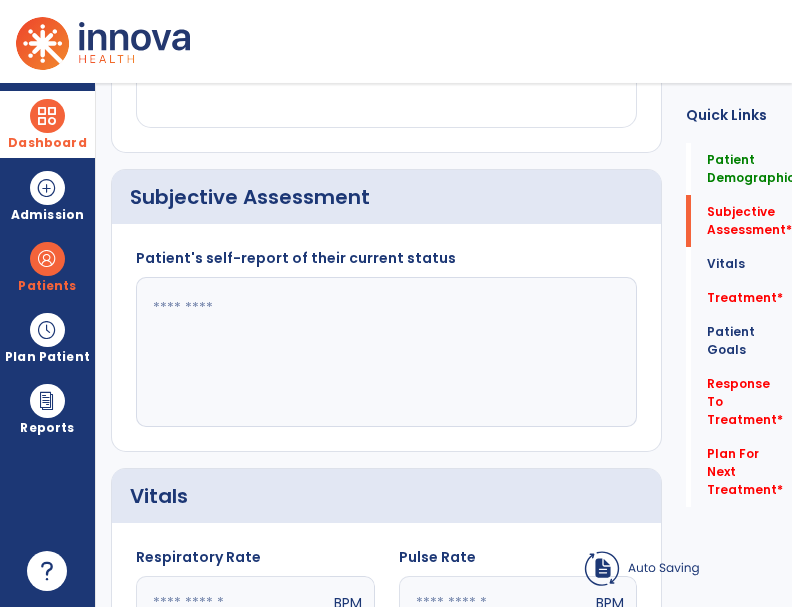 click on "Patient's self-report of their current status" 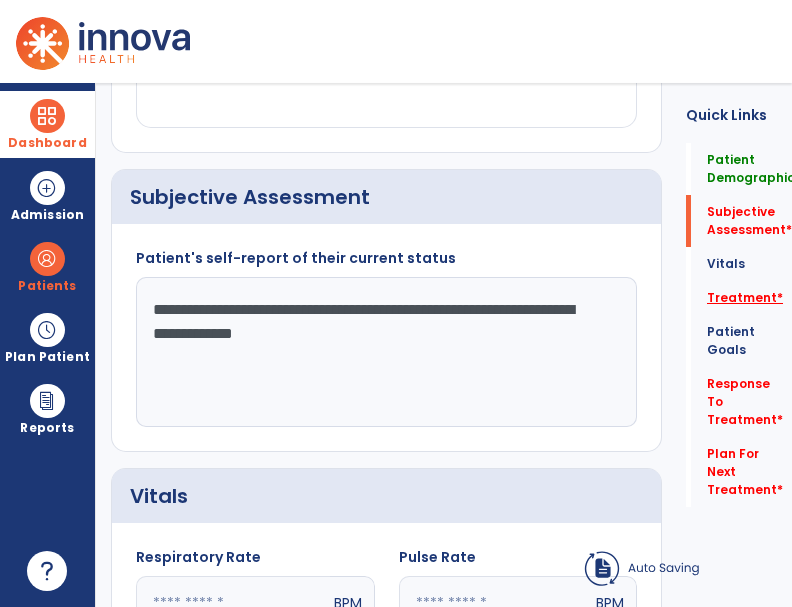 type on "**********" 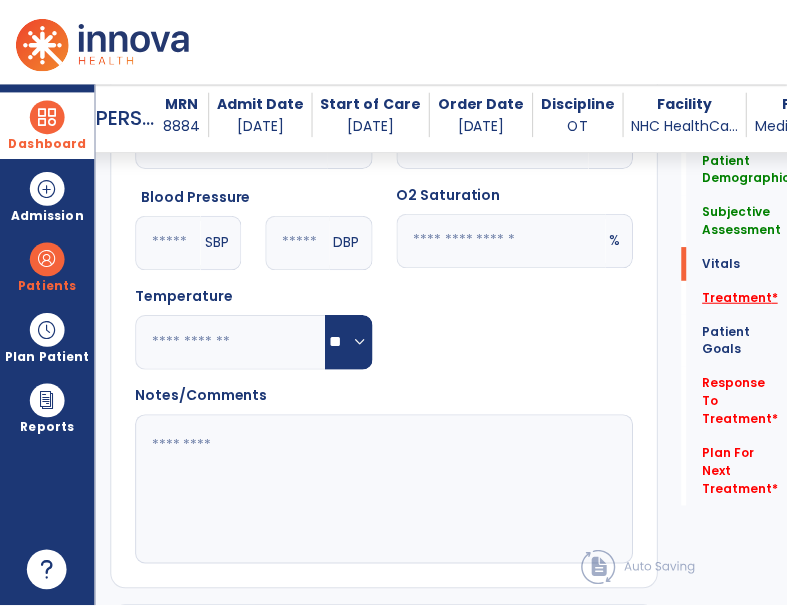 scroll, scrollTop: 1341, scrollLeft: 0, axis: vertical 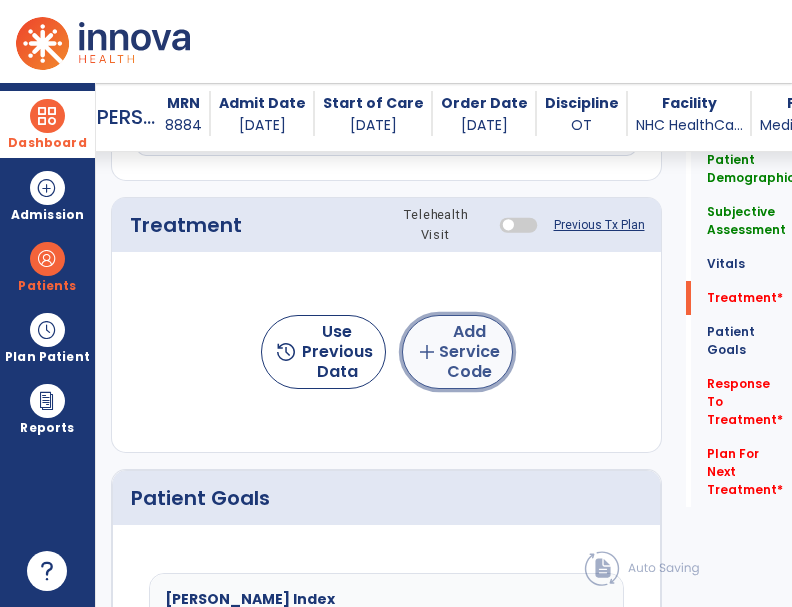click on "add  Add Service Code" 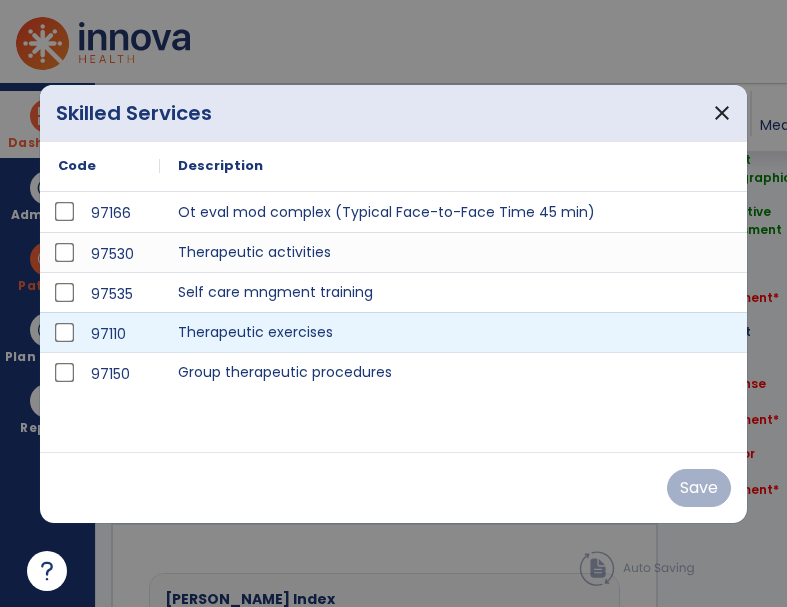 scroll, scrollTop: 1341, scrollLeft: 0, axis: vertical 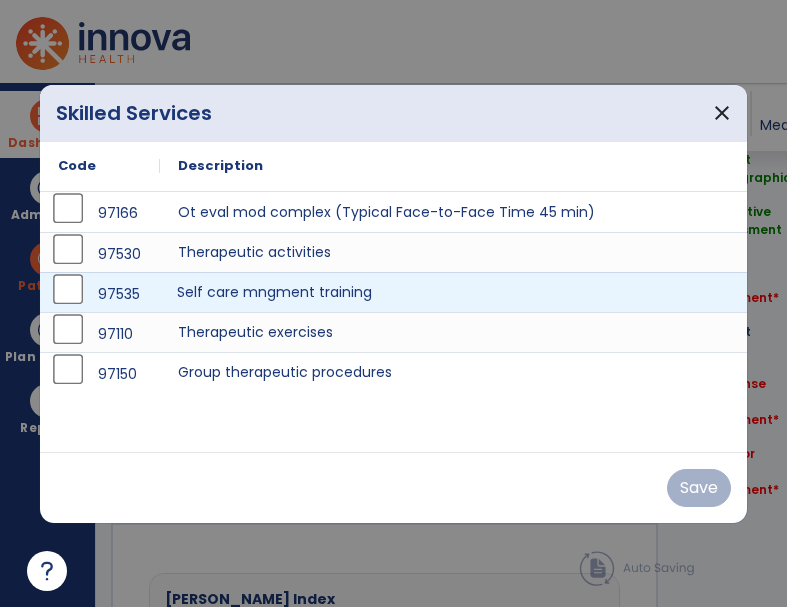 click on "Self care mngment training" at bounding box center [455, 292] 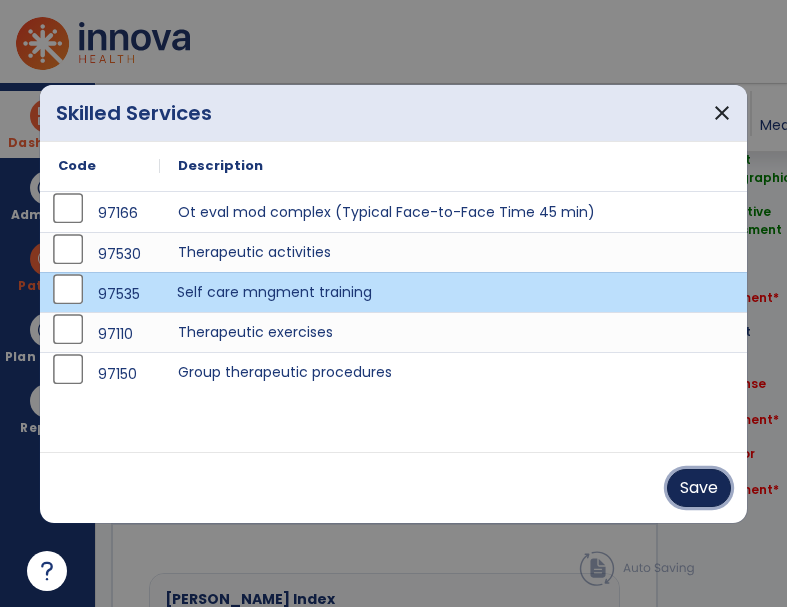 click on "Save" at bounding box center [699, 488] 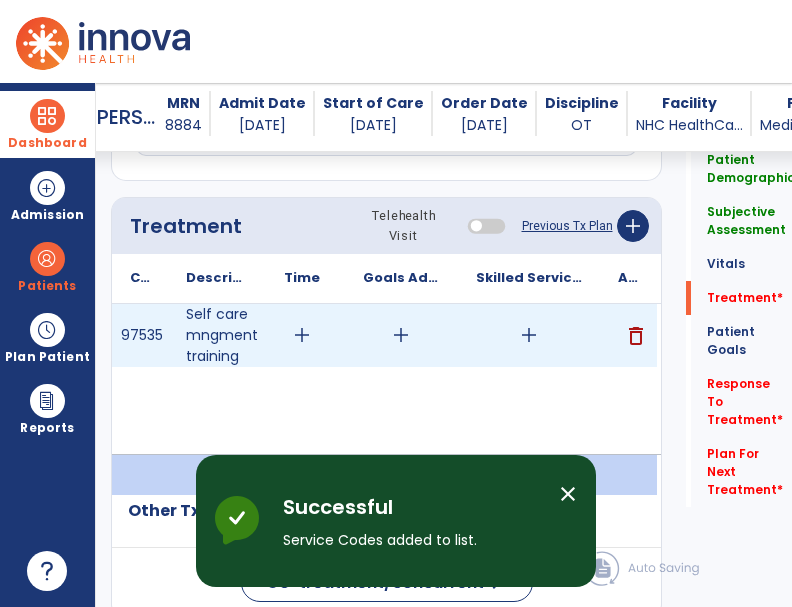 click on "add" at bounding box center (302, 335) 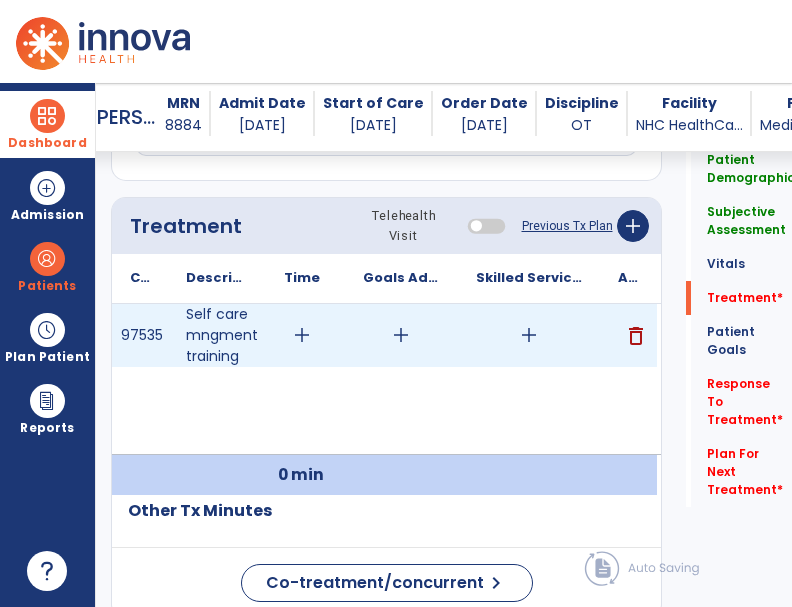 click on "add" at bounding box center (302, 335) 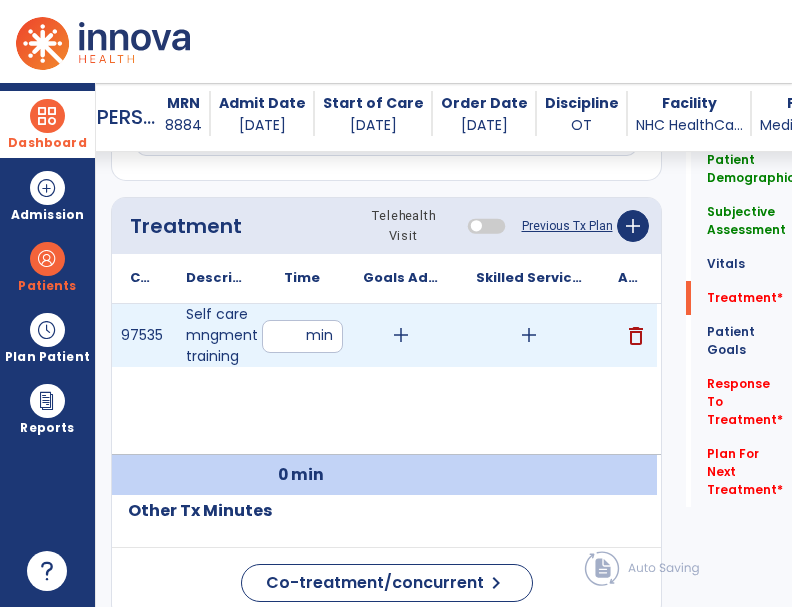 type on "**" 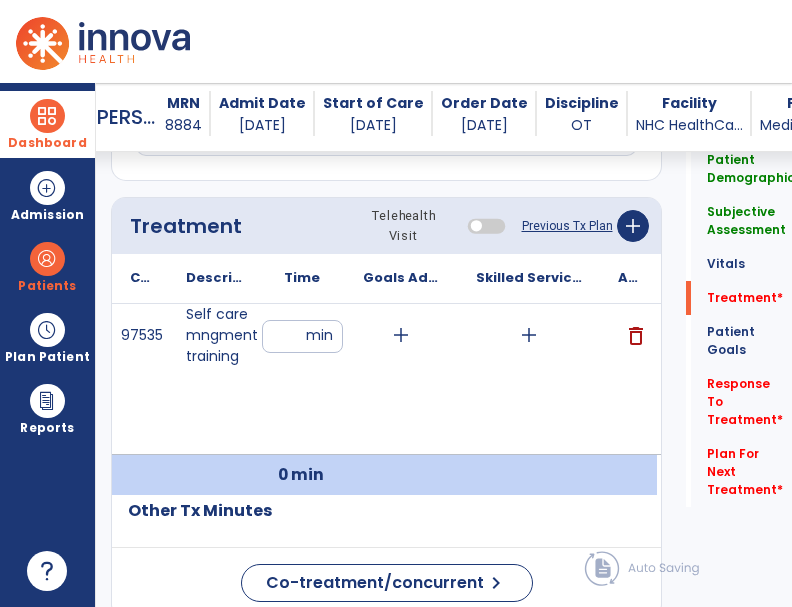click on "97535  Self care mngment training  ** min add add delete" at bounding box center [384, 379] 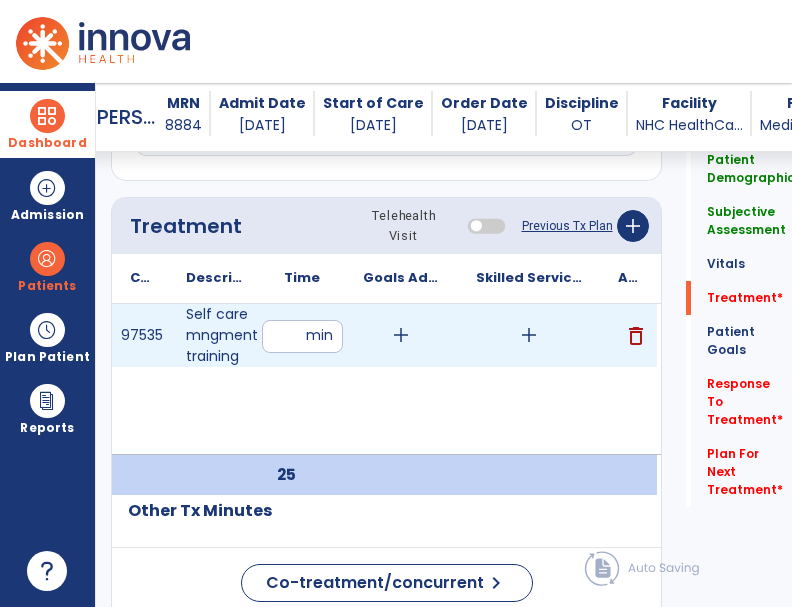 click on "add" at bounding box center (529, 335) 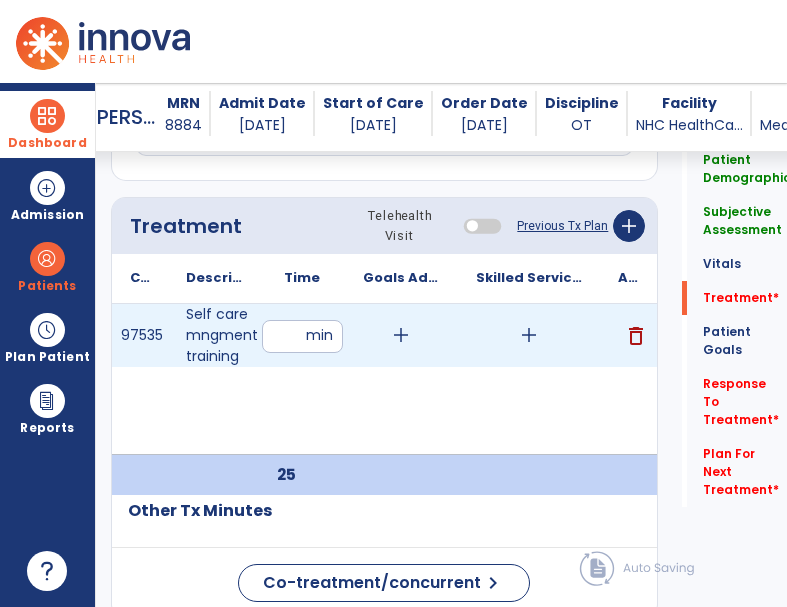 scroll, scrollTop: 1341, scrollLeft: 0, axis: vertical 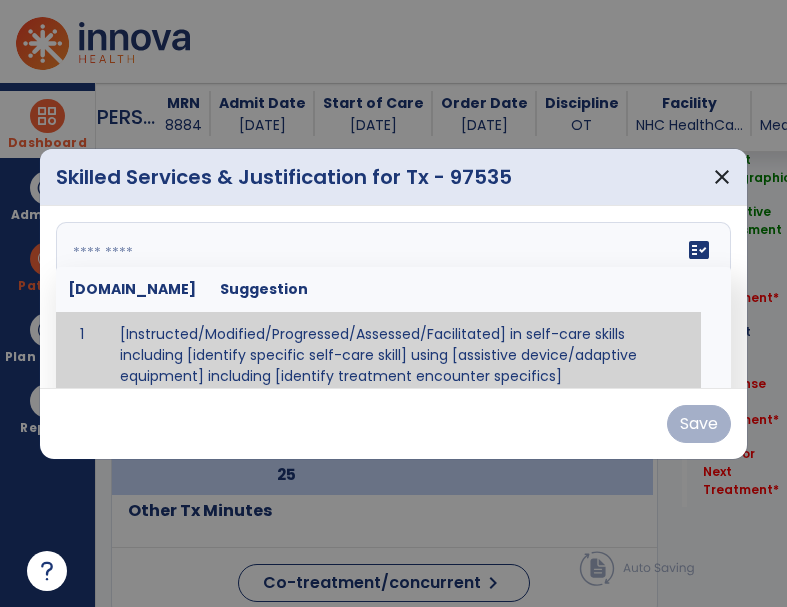 drag, startPoint x: 247, startPoint y: 270, endPoint x: 161, endPoint y: 238, distance: 91.76056 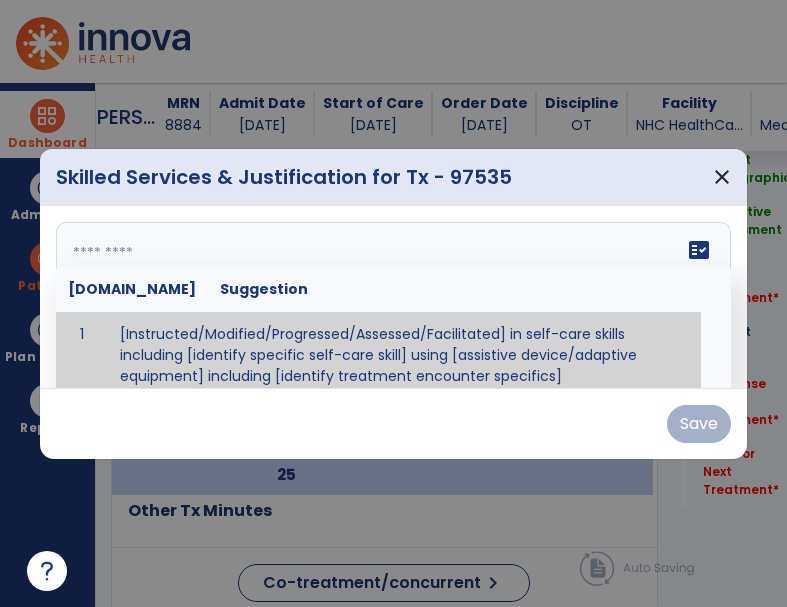 click at bounding box center [393, 297] 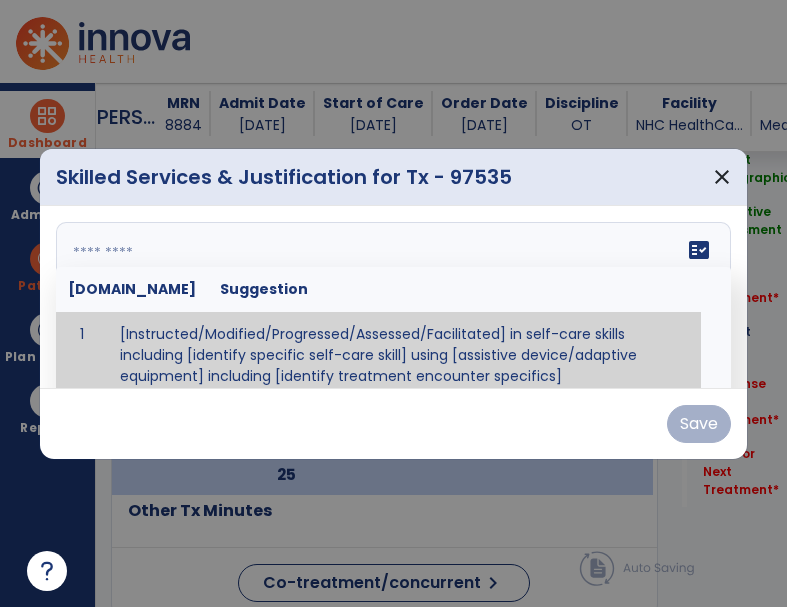 paste on "**********" 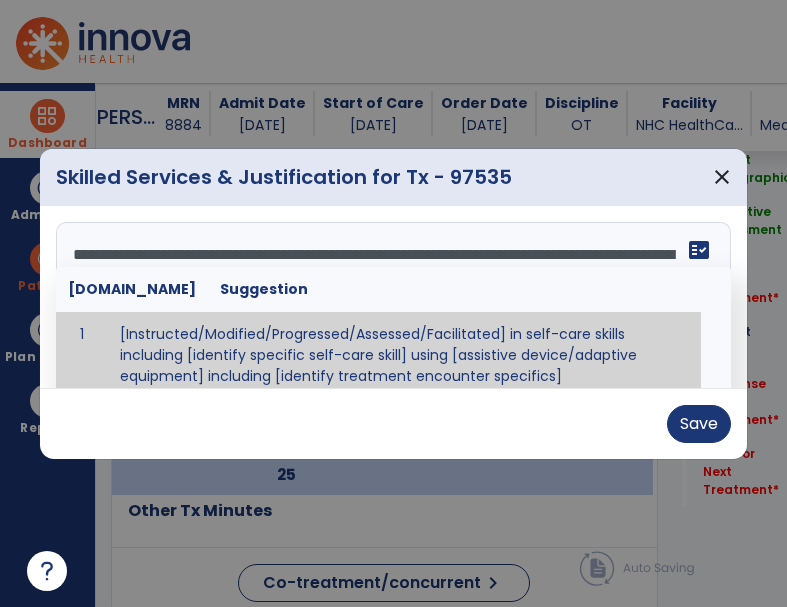 scroll, scrollTop: 64, scrollLeft: 0, axis: vertical 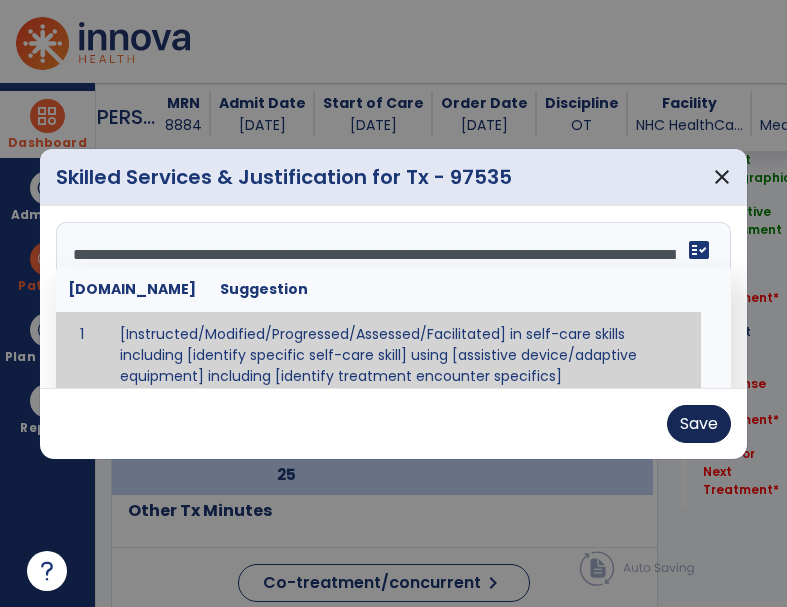 type on "**********" 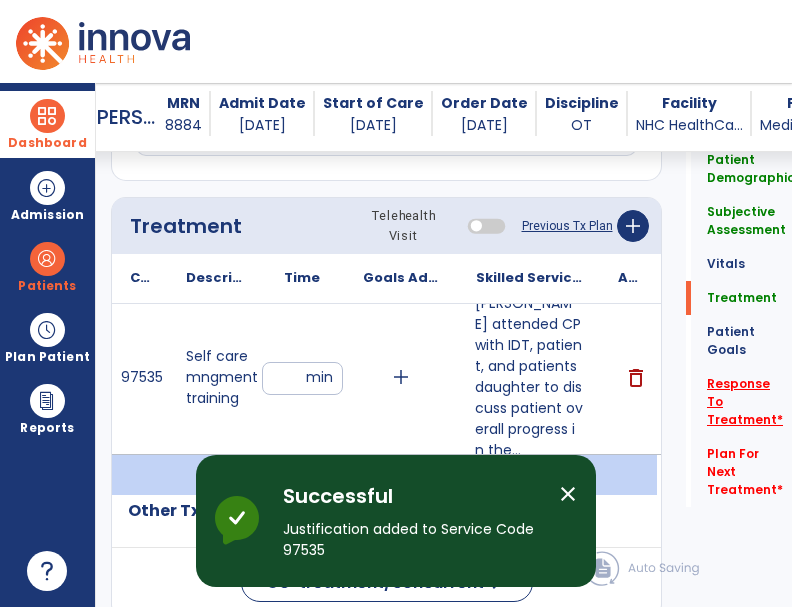 click on "Response To Treatment   *" 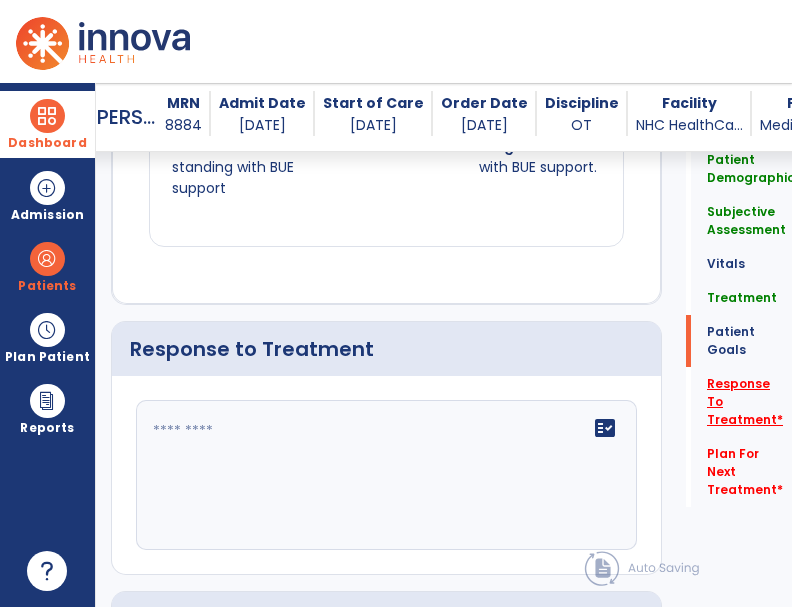 scroll, scrollTop: 3162, scrollLeft: 0, axis: vertical 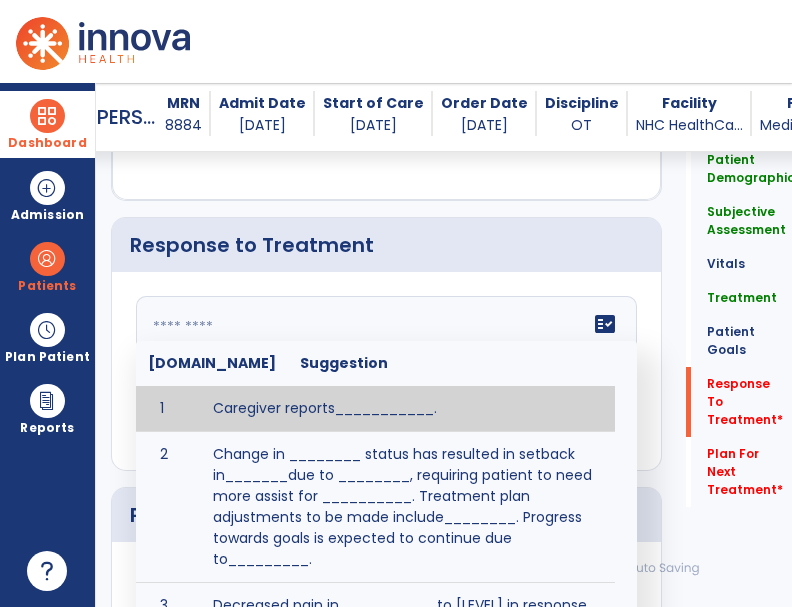 click on "fact_check  [DOMAIN_NAME] Suggestion 1 Caregiver reports___________. 2 Change in ________ status has resulted in setback in_______due to ________, requiring patient to need more assist for __________.   Treatment plan adjustments to be made include________.  Progress towards goals is expected to continue due to_________. 3 Decreased pain in __________ to [LEVEL] in response to [MODALITY/TREATMENT] allows for improvement in _________. 4 Functional gains in _______ have impacted the patient's ability to perform_________ with a reduction in assist levels to_________. 5 Functional progress this week has been significant due to__________. 6 Gains in ________ have improved the patient's ability to perform ______with decreased levels of assist to___________. 7 Improvement in ________allows patient to tolerate higher levels of challenges in_________. 8 Pain in [AREA] has decreased to [LEVEL] in response to [TREATMENT/MODALITY], allowing fore ease in completing__________. 9 10 11 12 13 14 15 16 17 18 19 20 21" 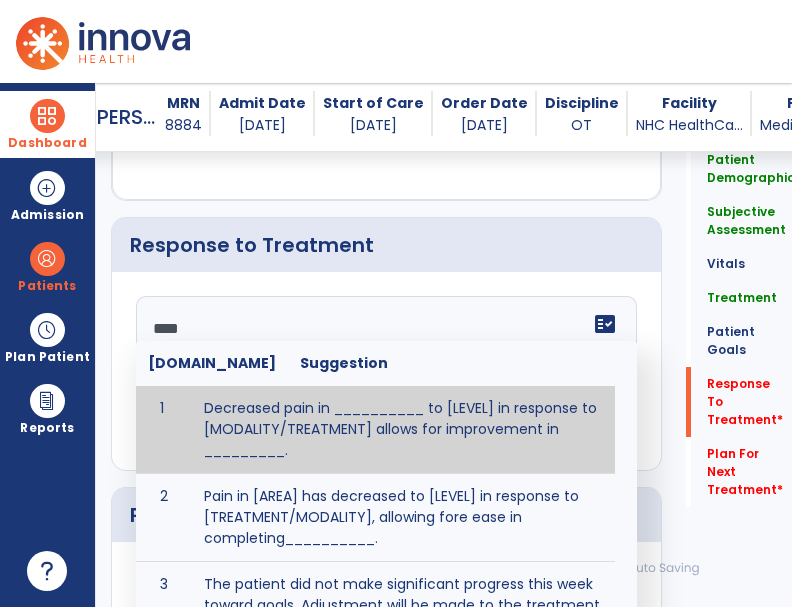 scroll, scrollTop: 0, scrollLeft: 0, axis: both 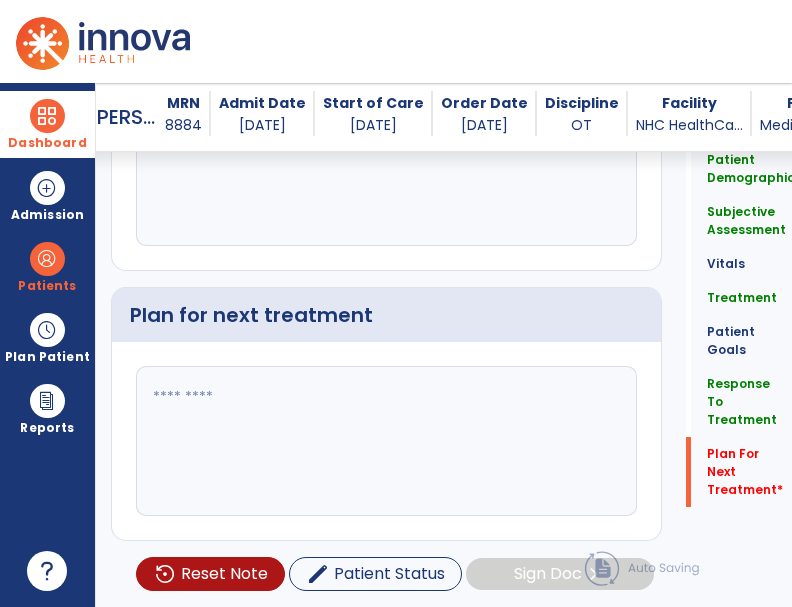type on "**********" 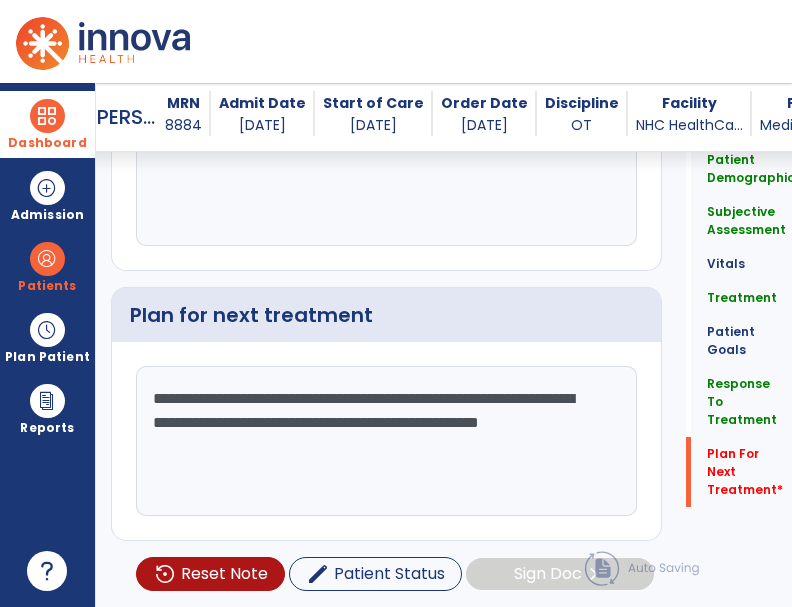 click on "**********" 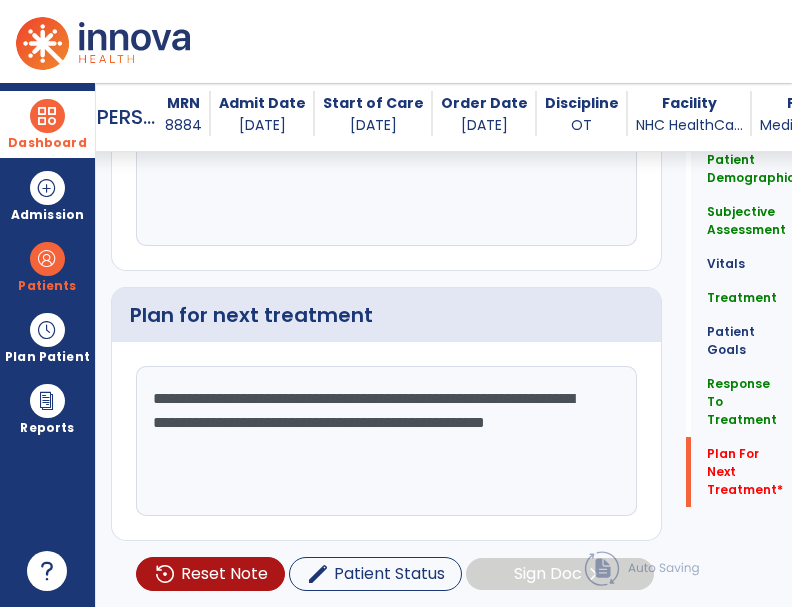click on "**********" 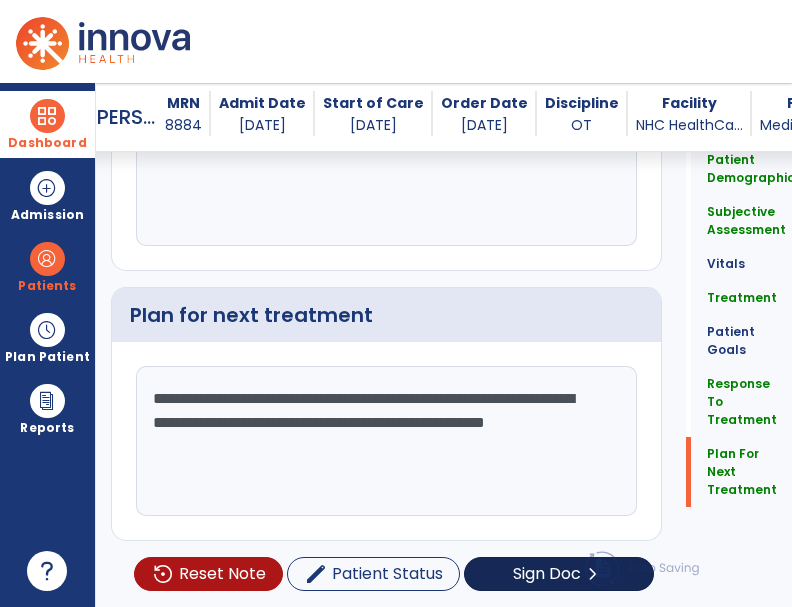 type on "**********" 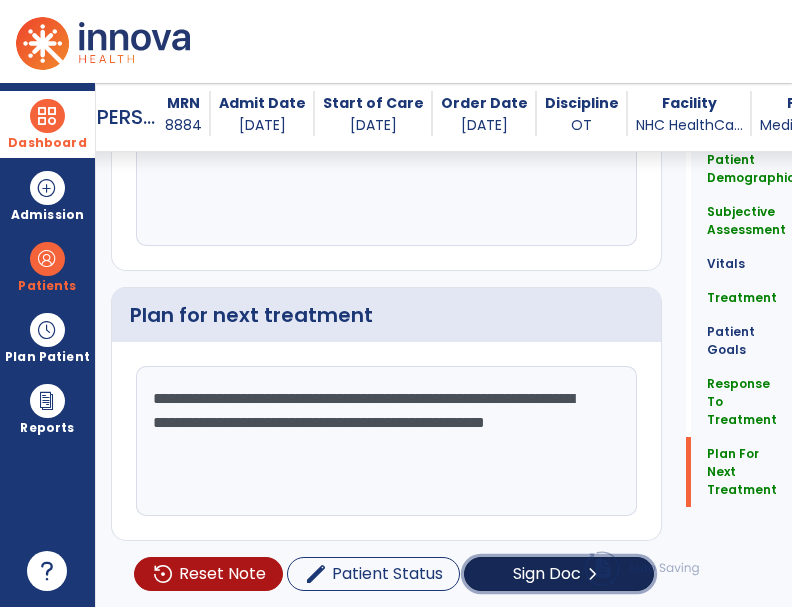 click on "Sign Doc" 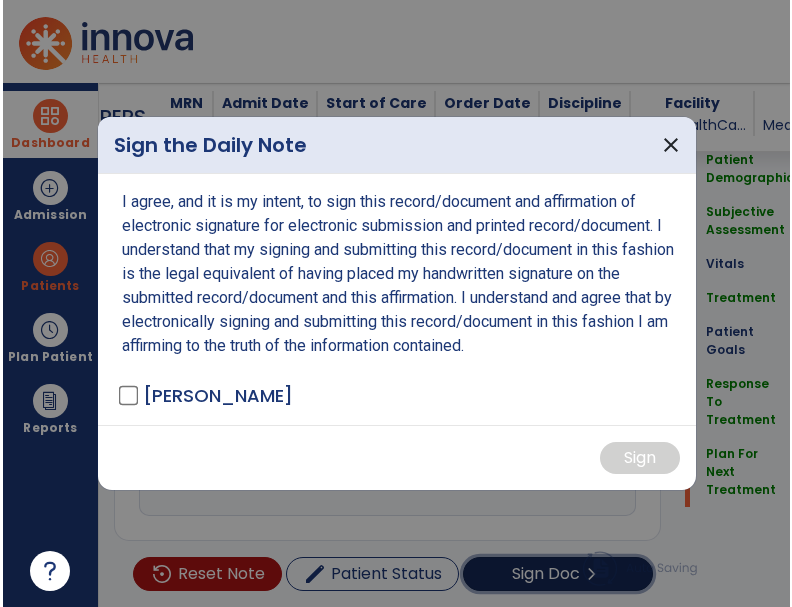 scroll, scrollTop: 3363, scrollLeft: 0, axis: vertical 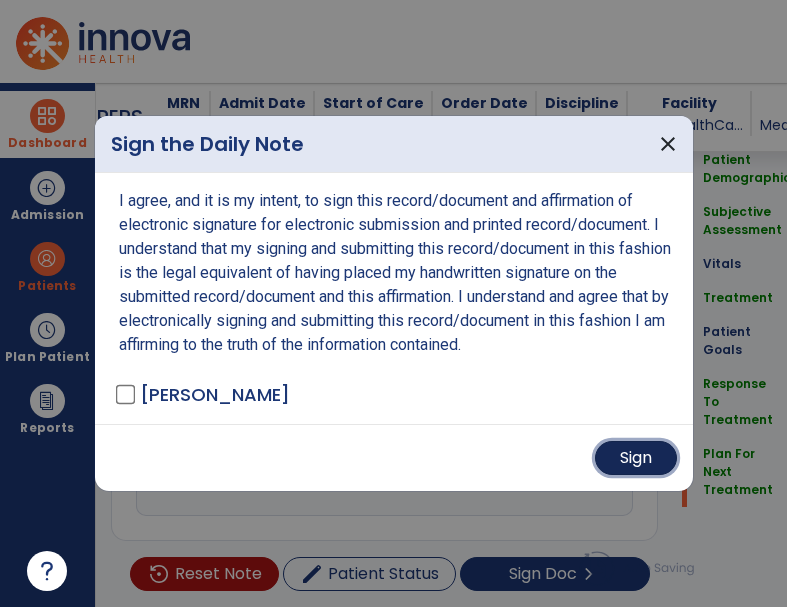 click on "Sign" at bounding box center (636, 458) 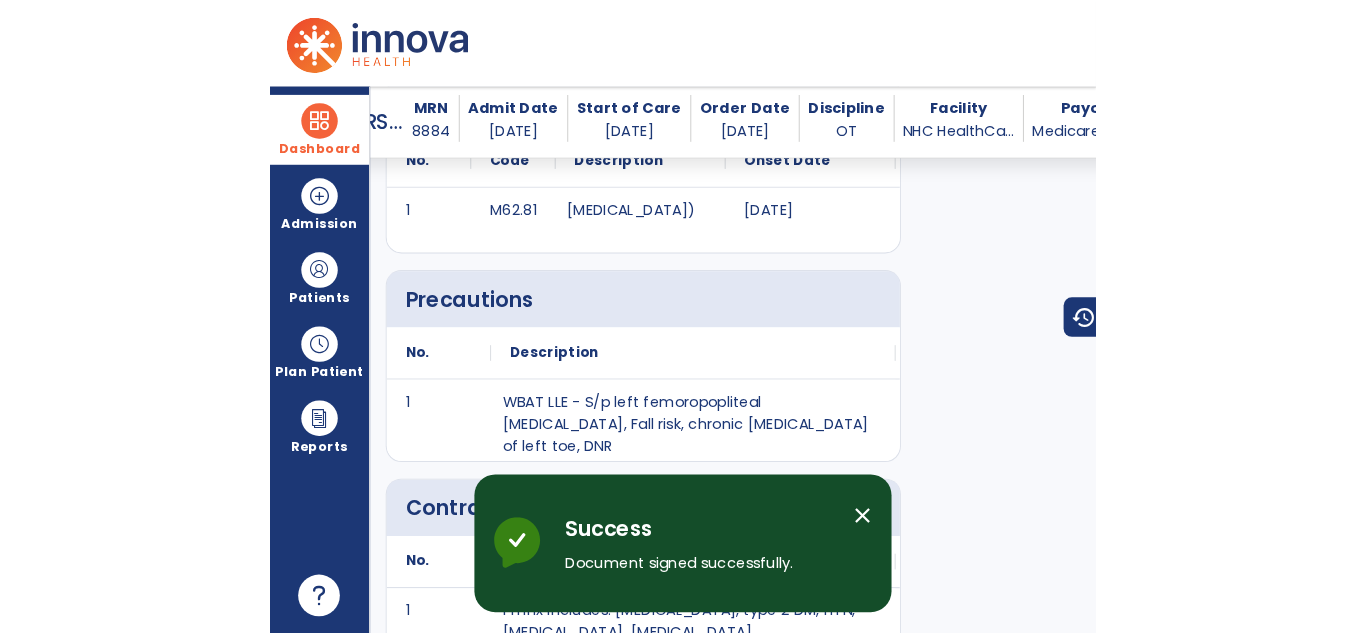 scroll, scrollTop: 0, scrollLeft: 0, axis: both 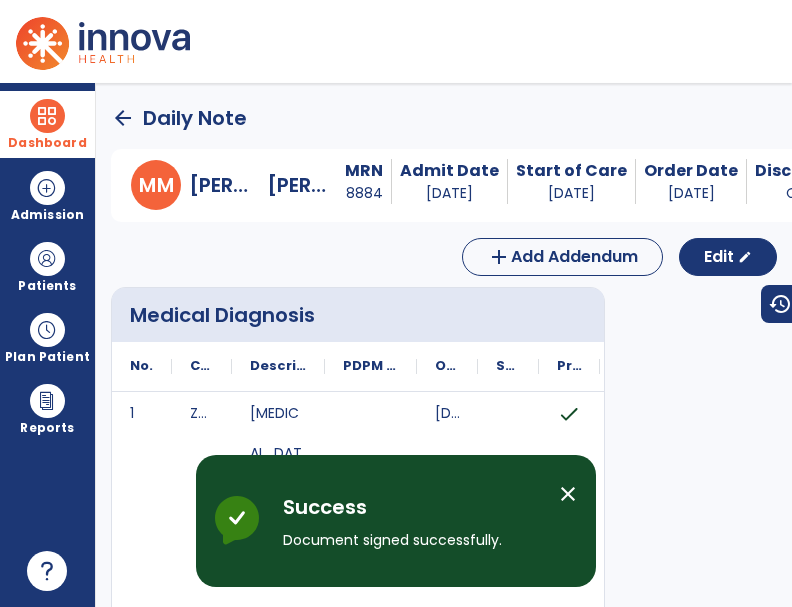 click on "arrow_back" 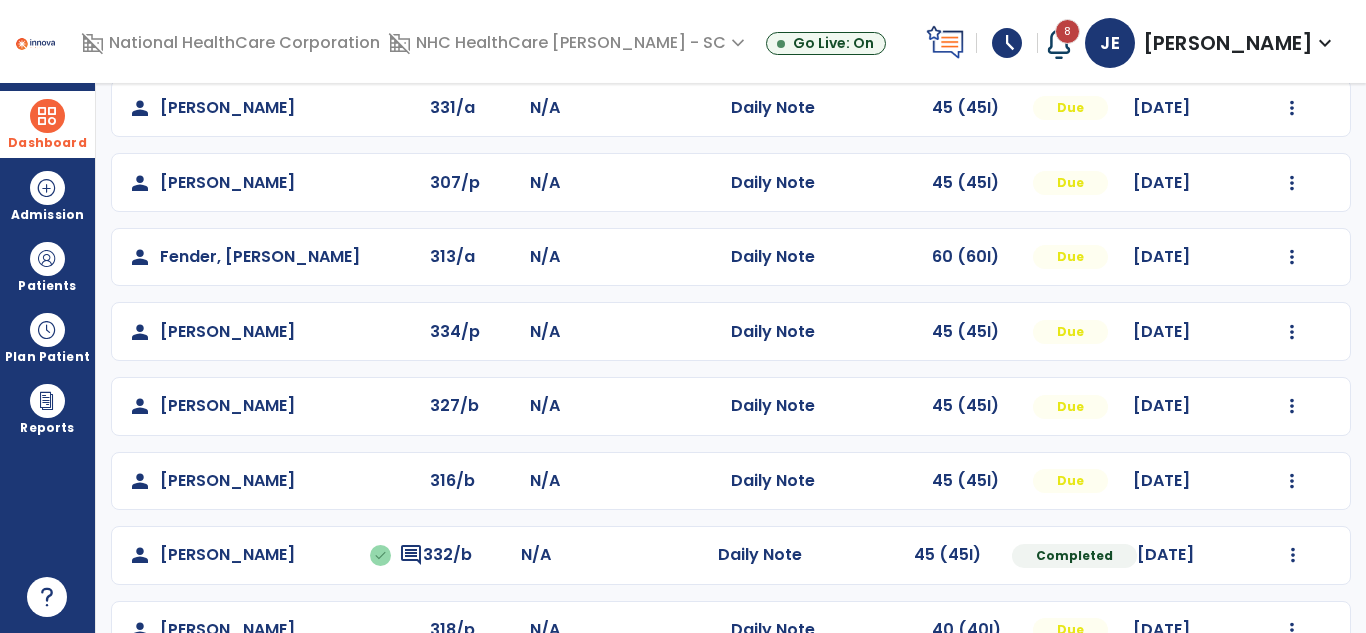 scroll, scrollTop: 0, scrollLeft: 0, axis: both 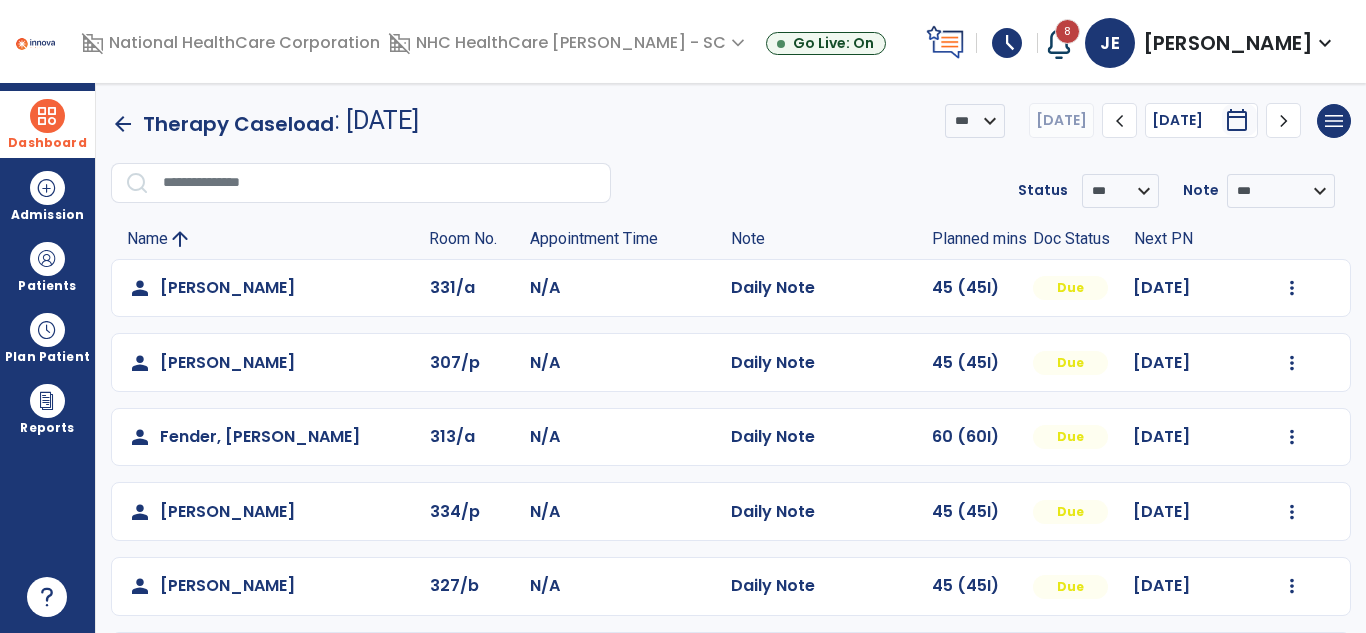 click on "Mark Visit As Complete   Reset Note   Open Document   G + C Mins" 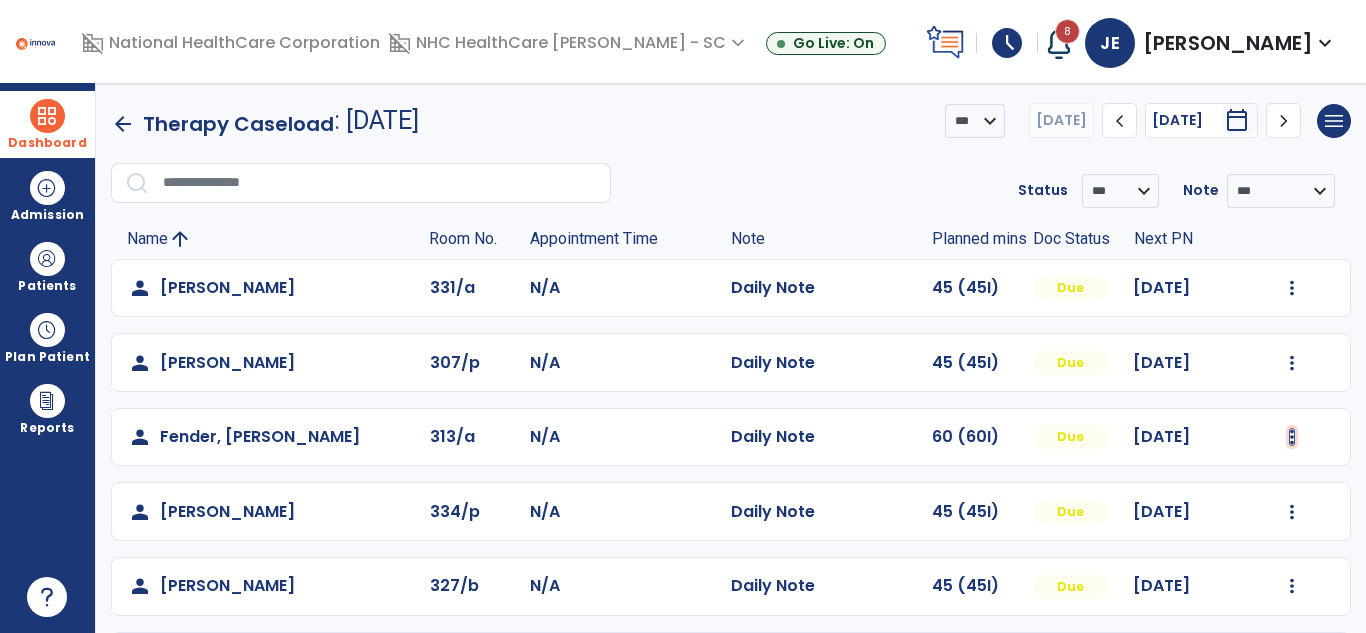 click at bounding box center (1292, 288) 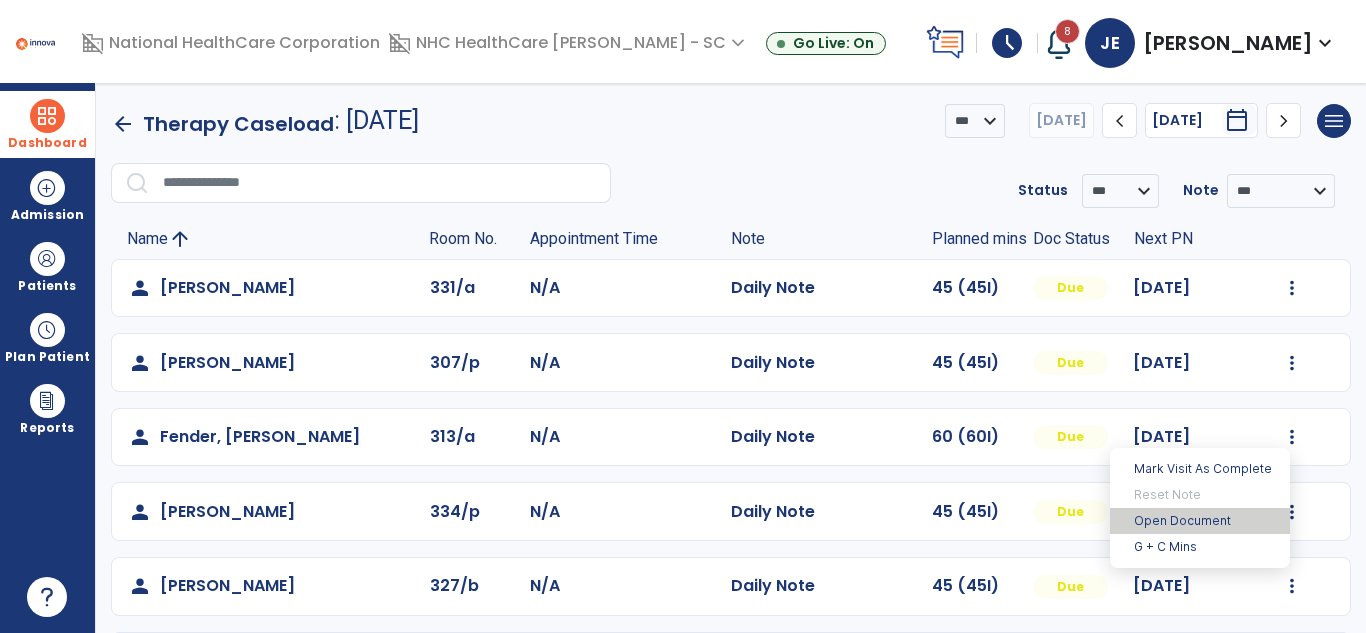 click on "Open Document" at bounding box center [1200, 521] 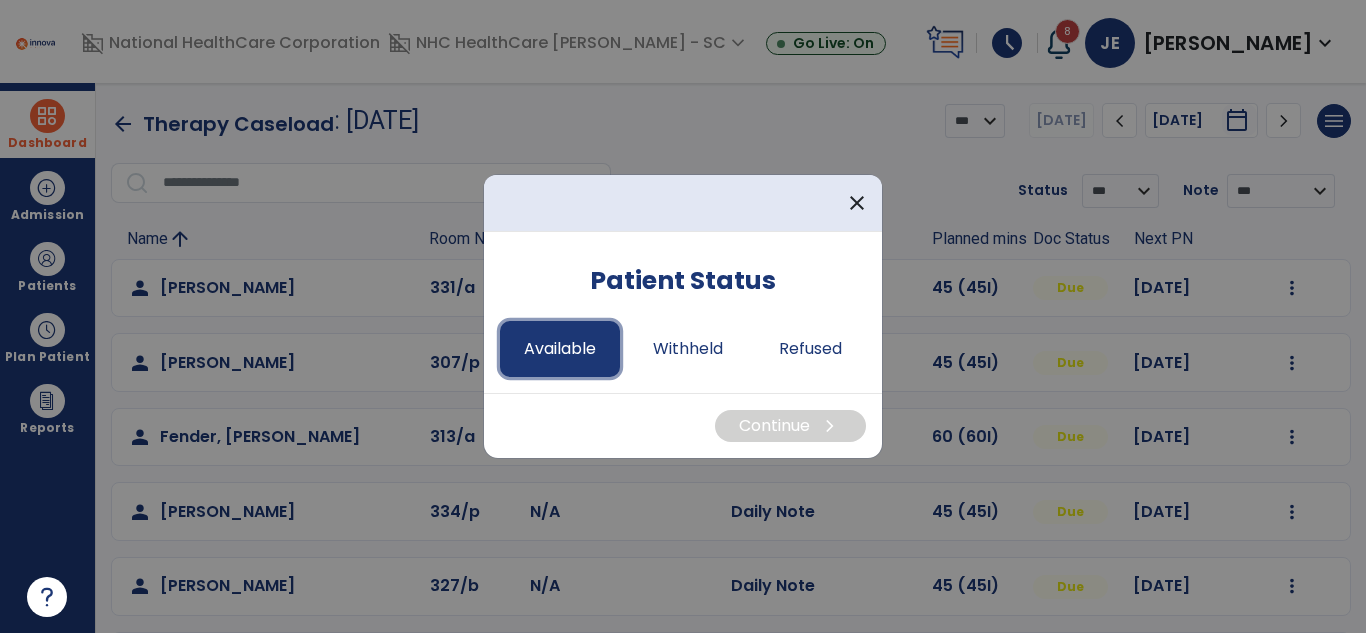 click on "Available" at bounding box center [560, 349] 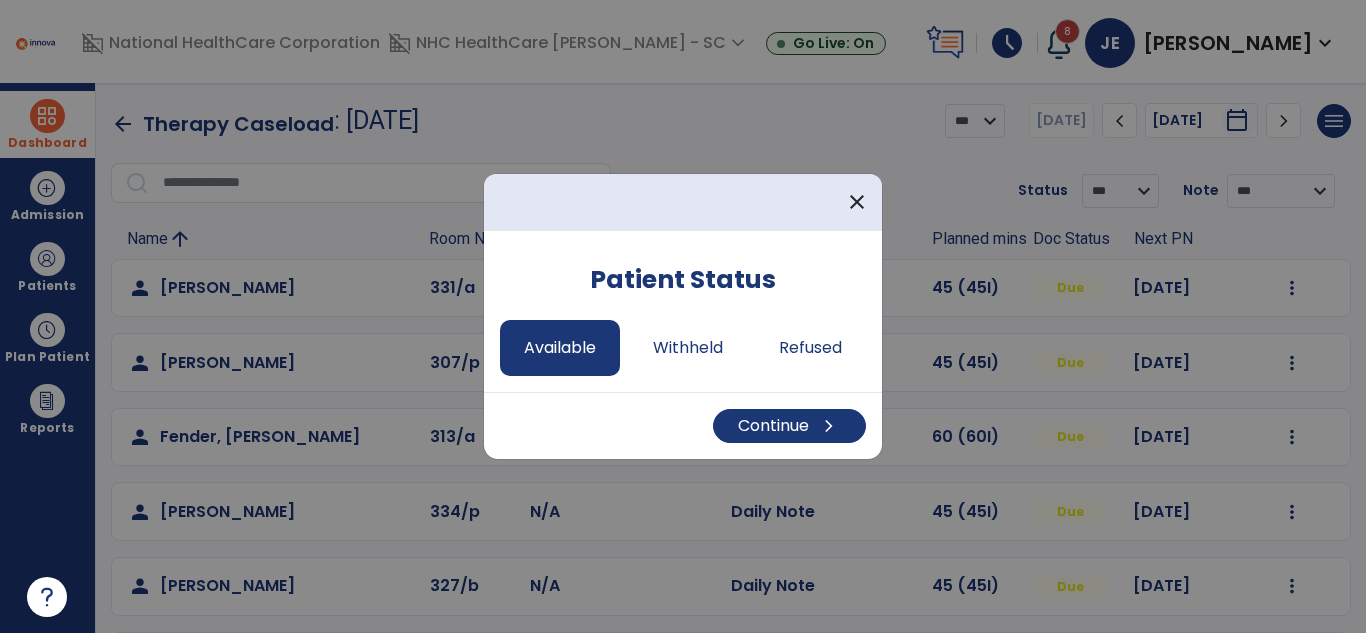 click on "Continue   chevron_right" at bounding box center (683, 425) 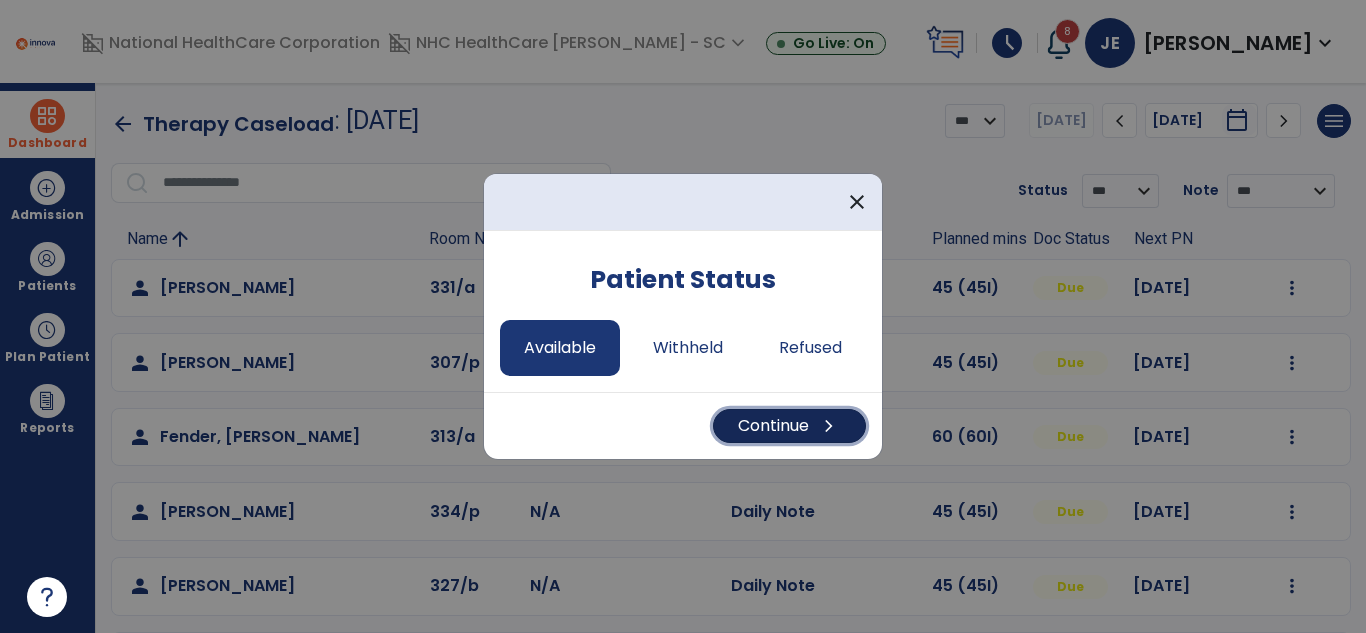 click on "Continue   chevron_right" at bounding box center (789, 426) 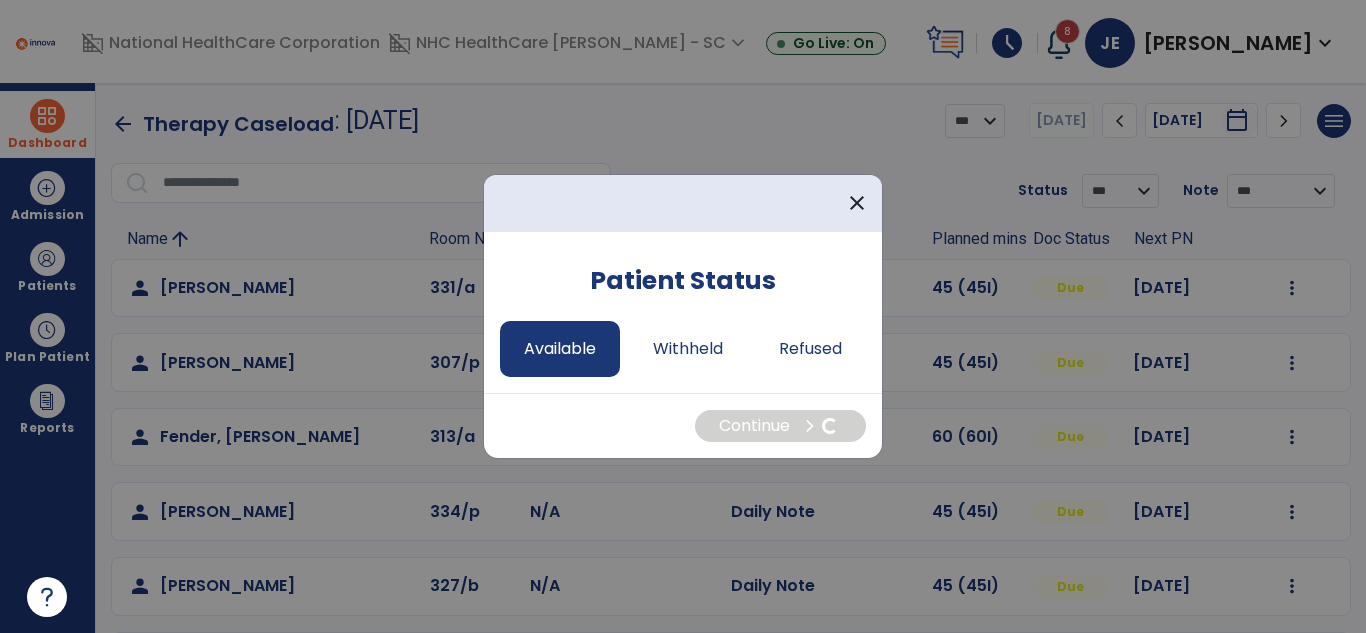 select on "*" 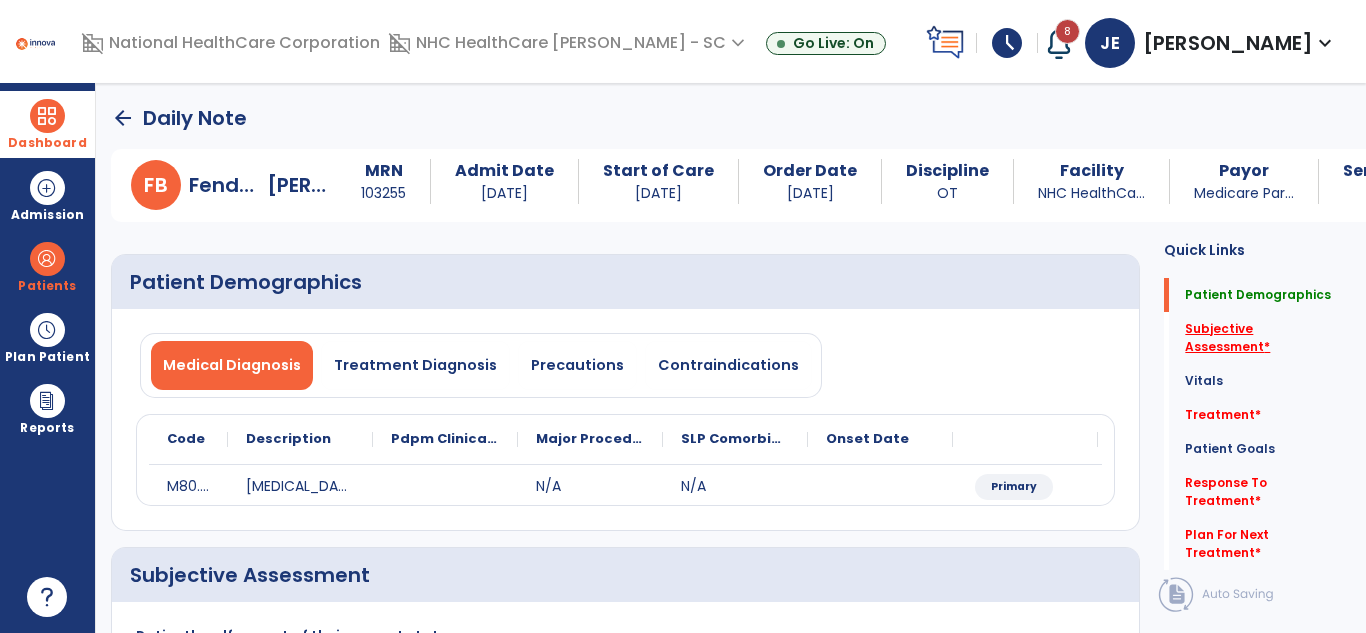 click on "Subjective Assessment   *" 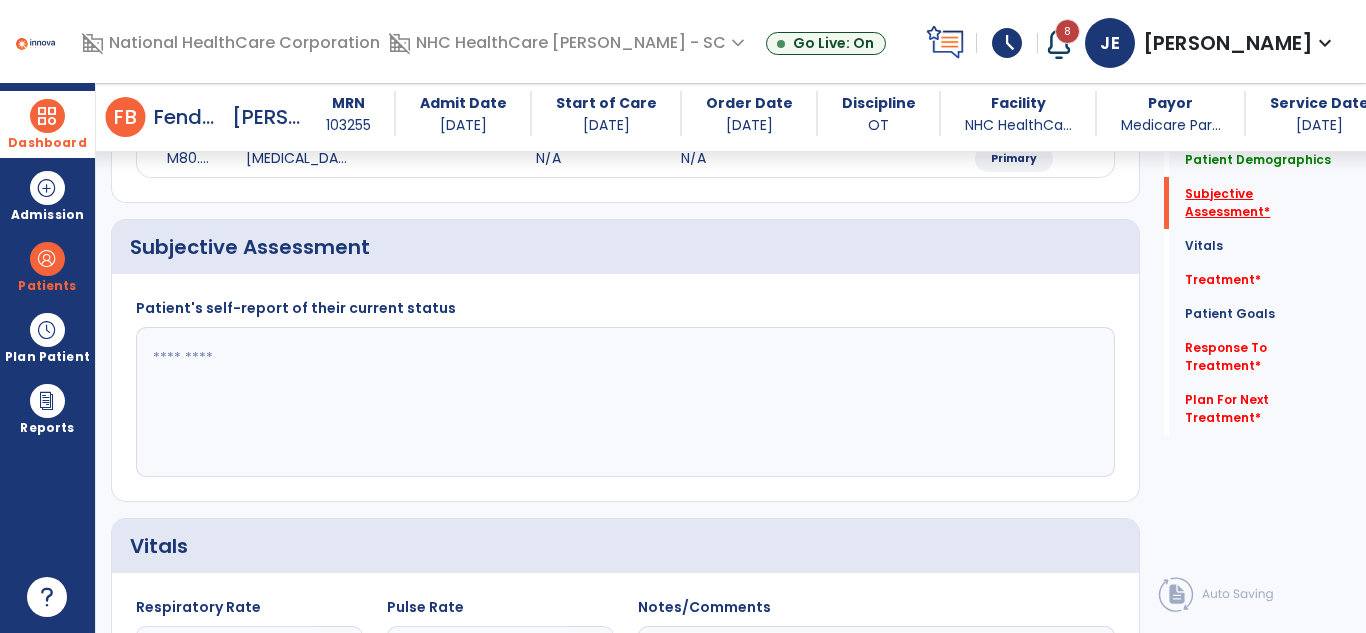 scroll, scrollTop: 330, scrollLeft: 0, axis: vertical 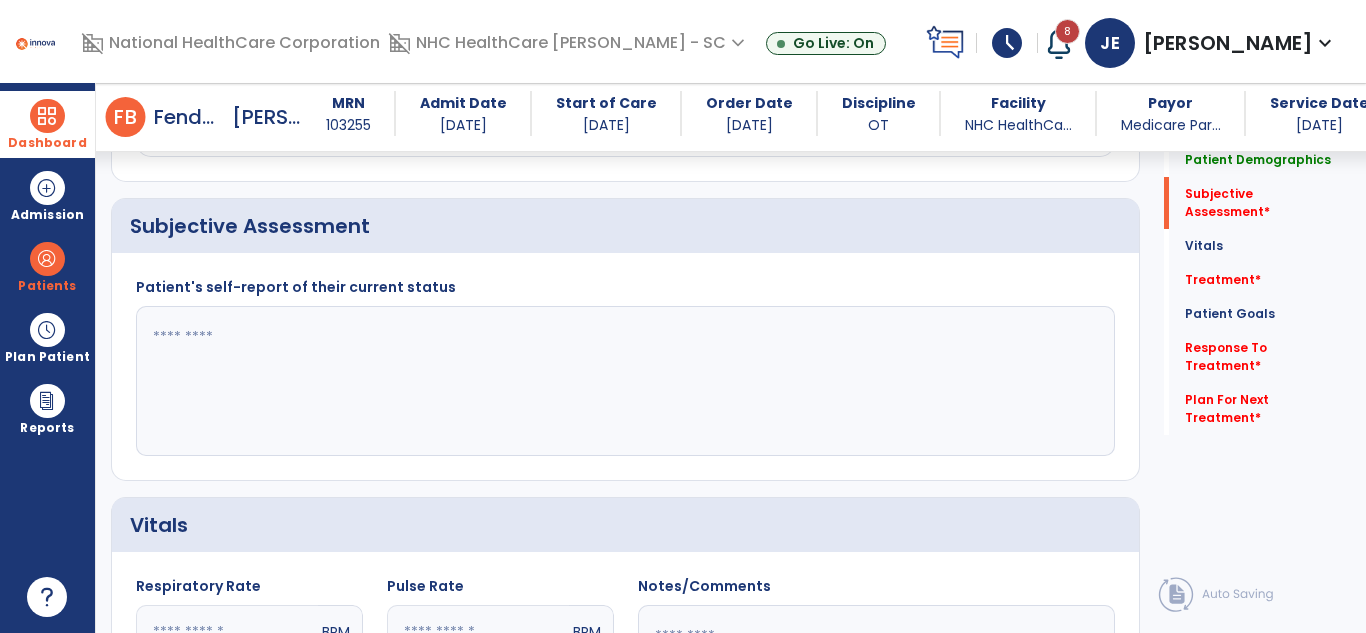 click 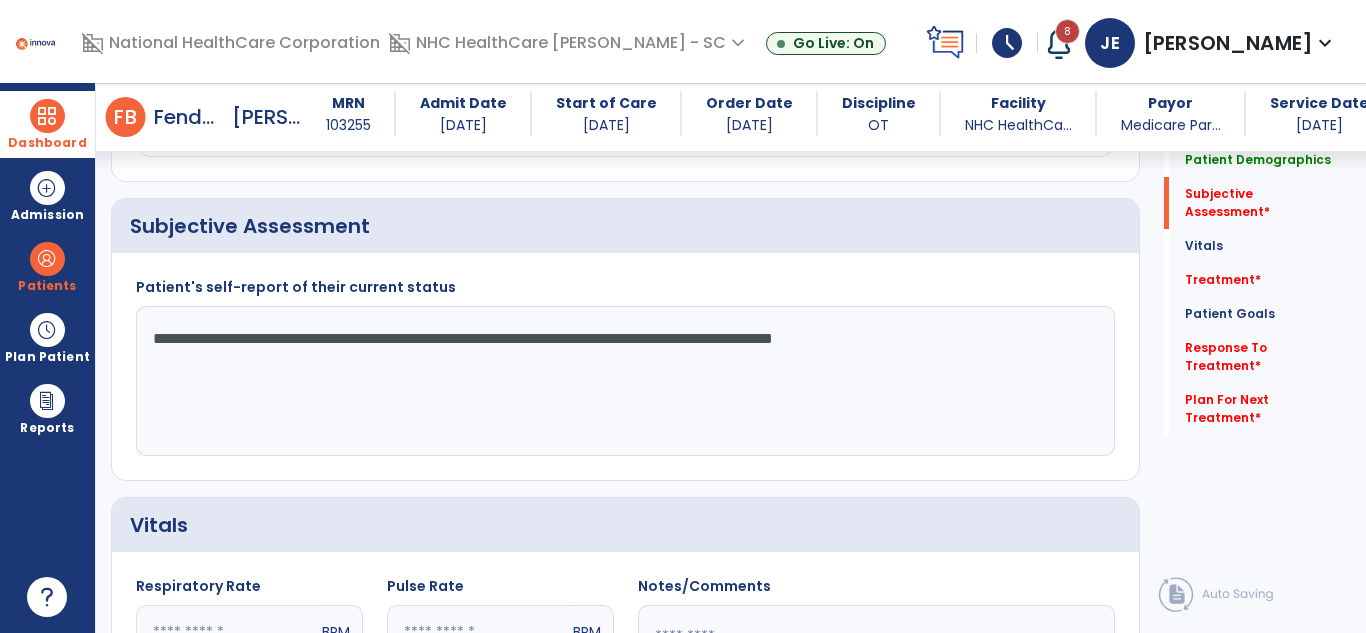 type on "**********" 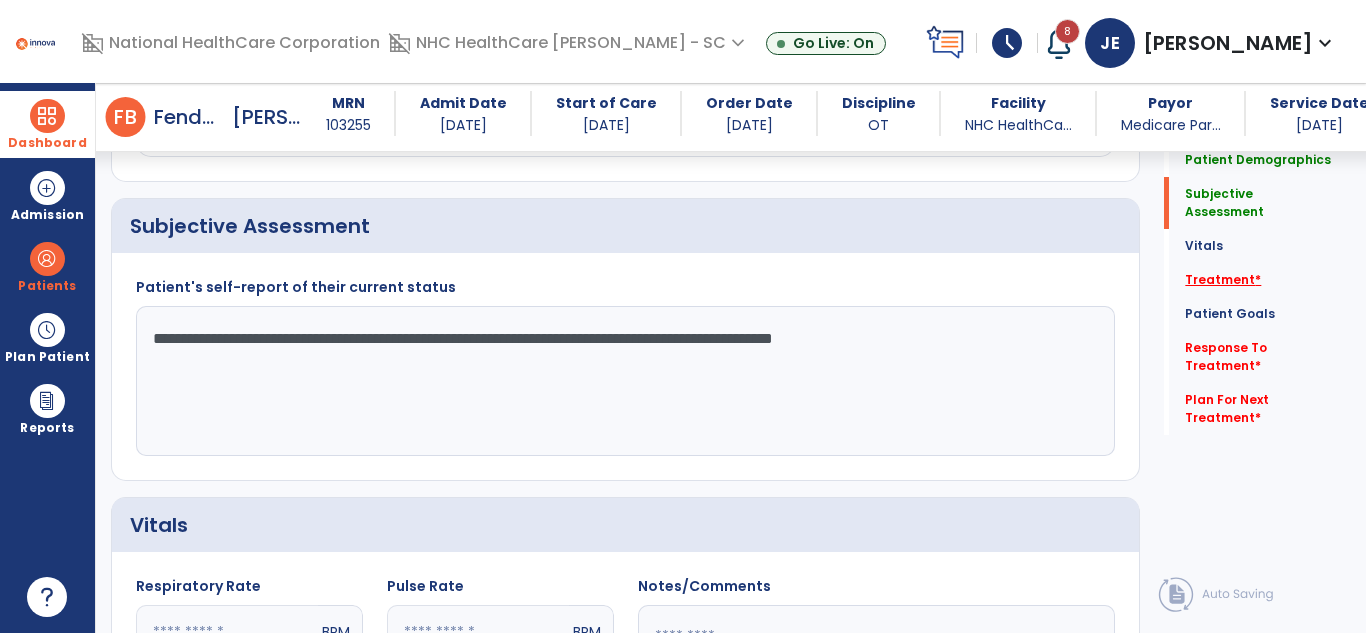click on "Treatment   *" 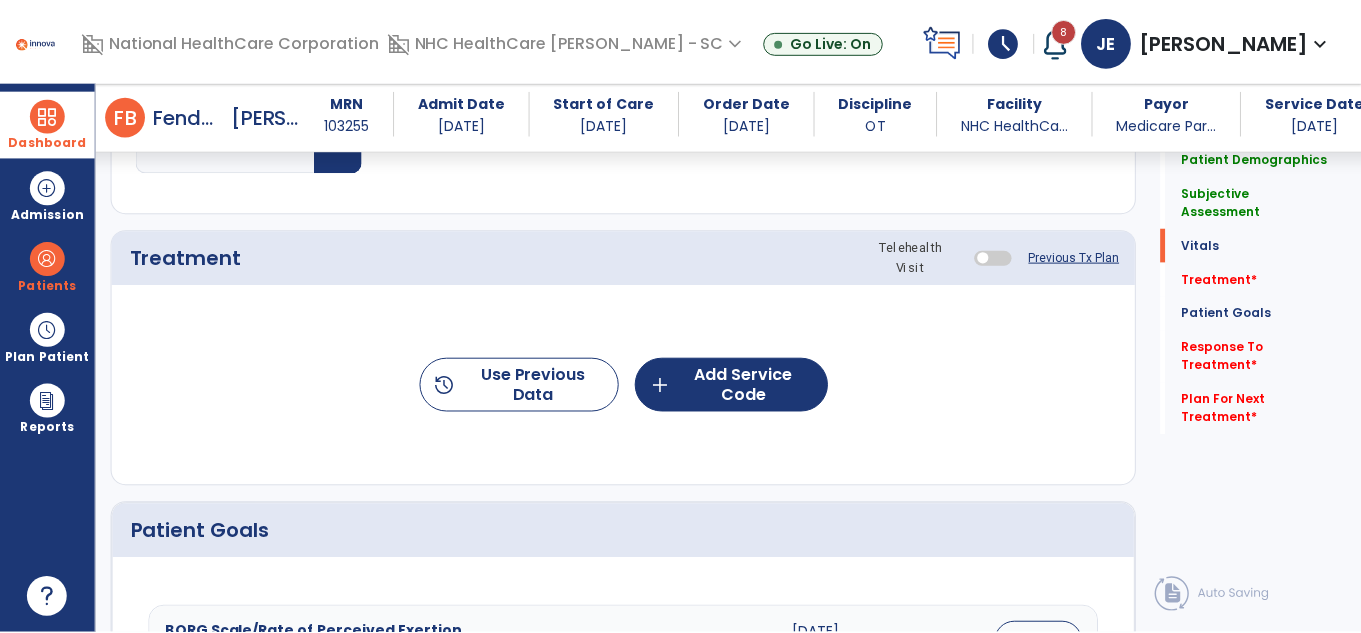 scroll, scrollTop: 1020, scrollLeft: 0, axis: vertical 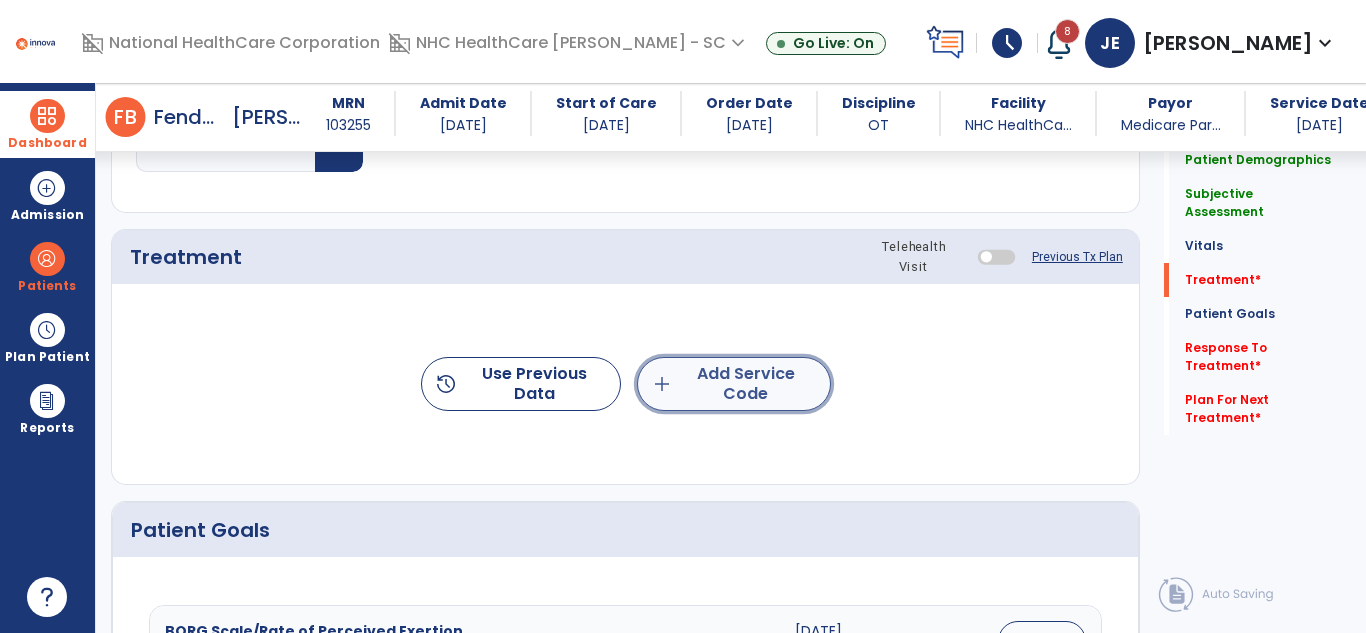 click on "add  Add Service Code" 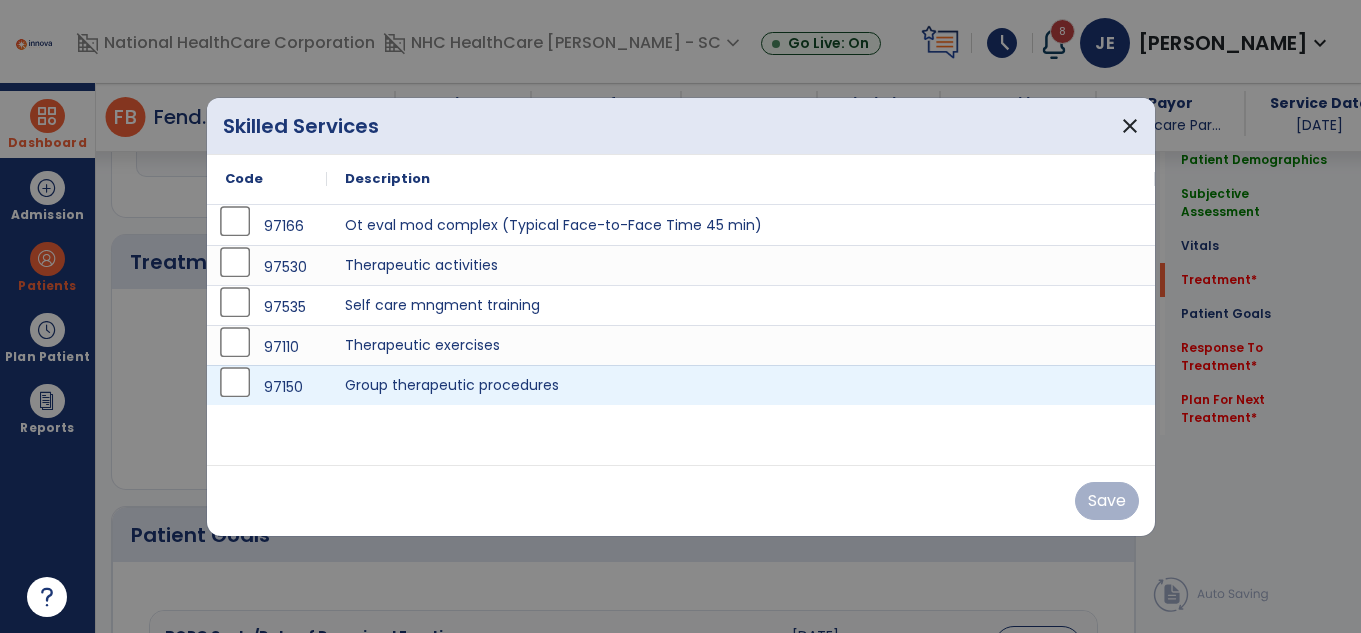 scroll, scrollTop: 1020, scrollLeft: 0, axis: vertical 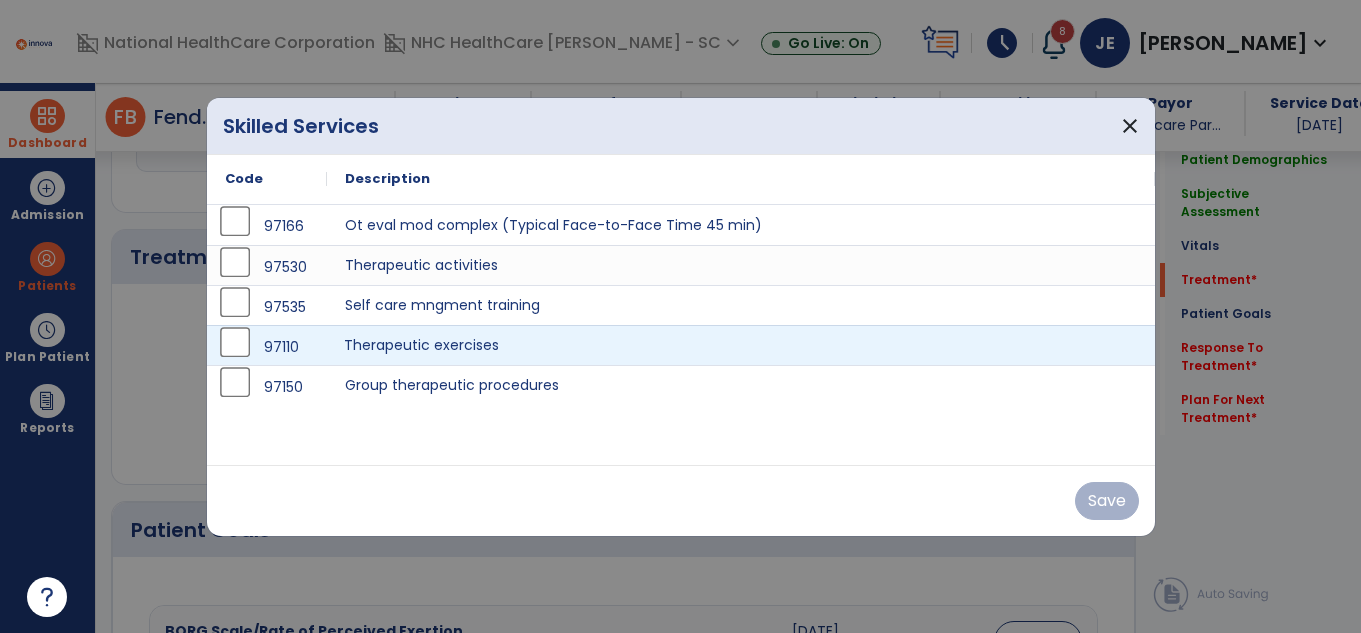 click on "Therapeutic exercises" at bounding box center (741, 345) 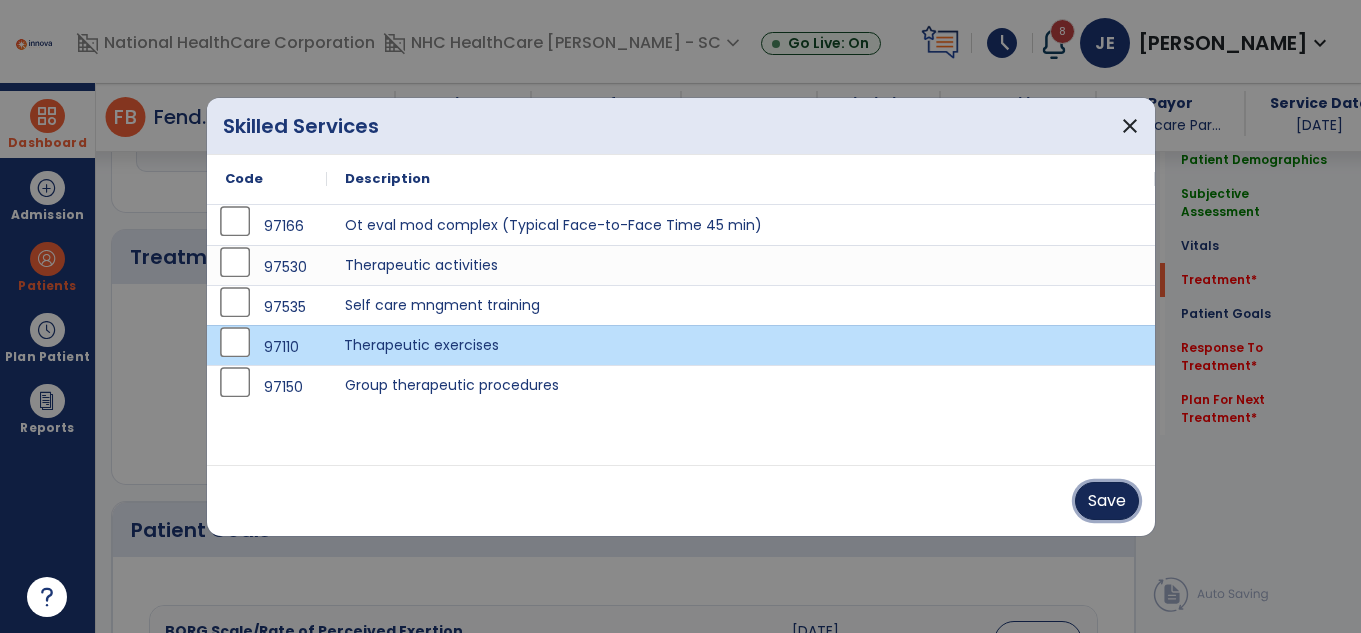 click on "Save" at bounding box center [1107, 501] 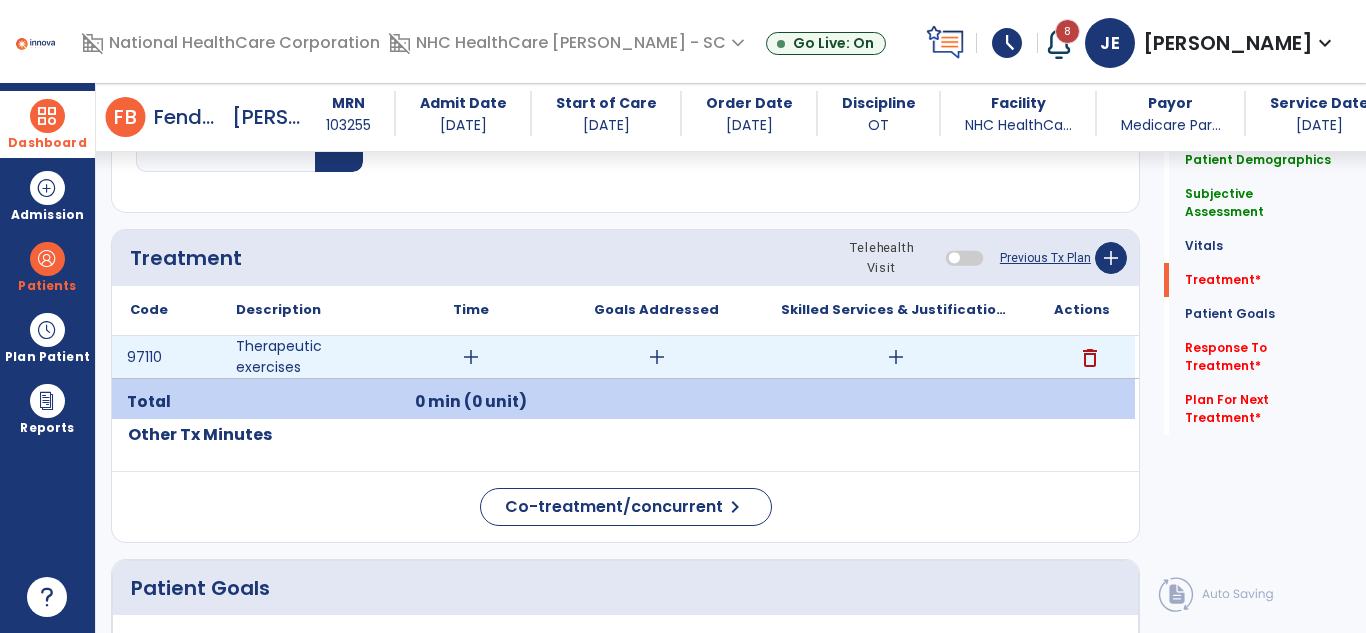 click on "add" at bounding box center (471, 357) 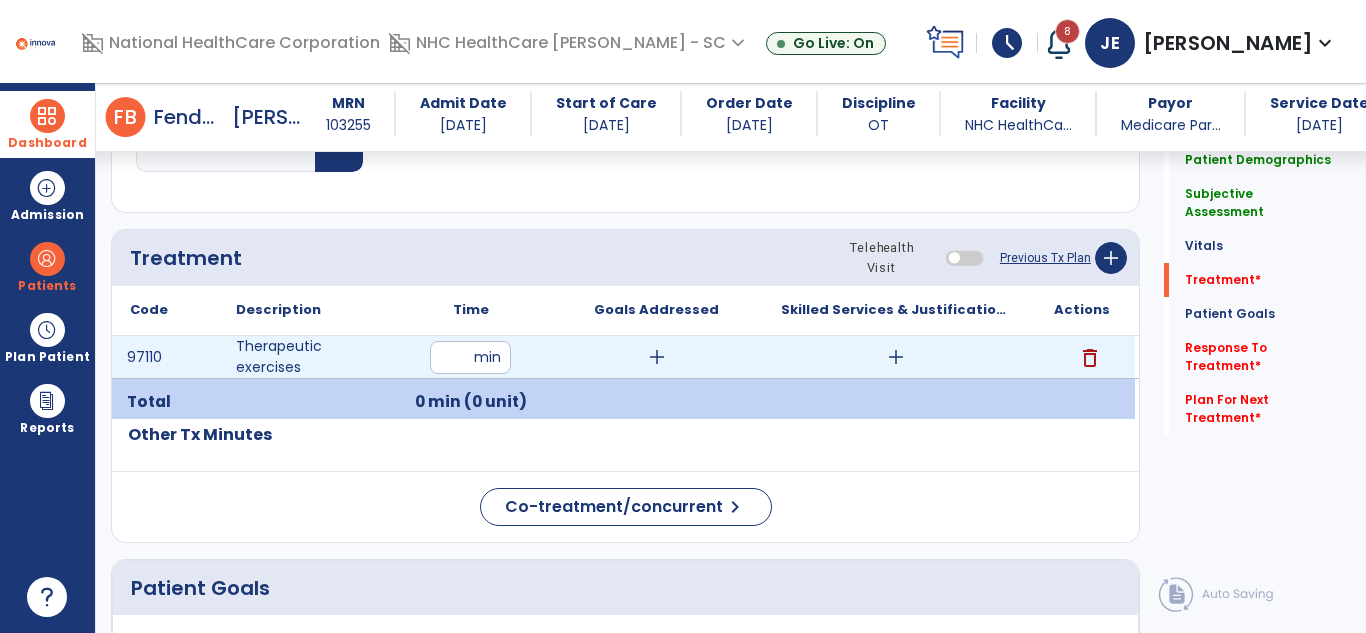type on "**" 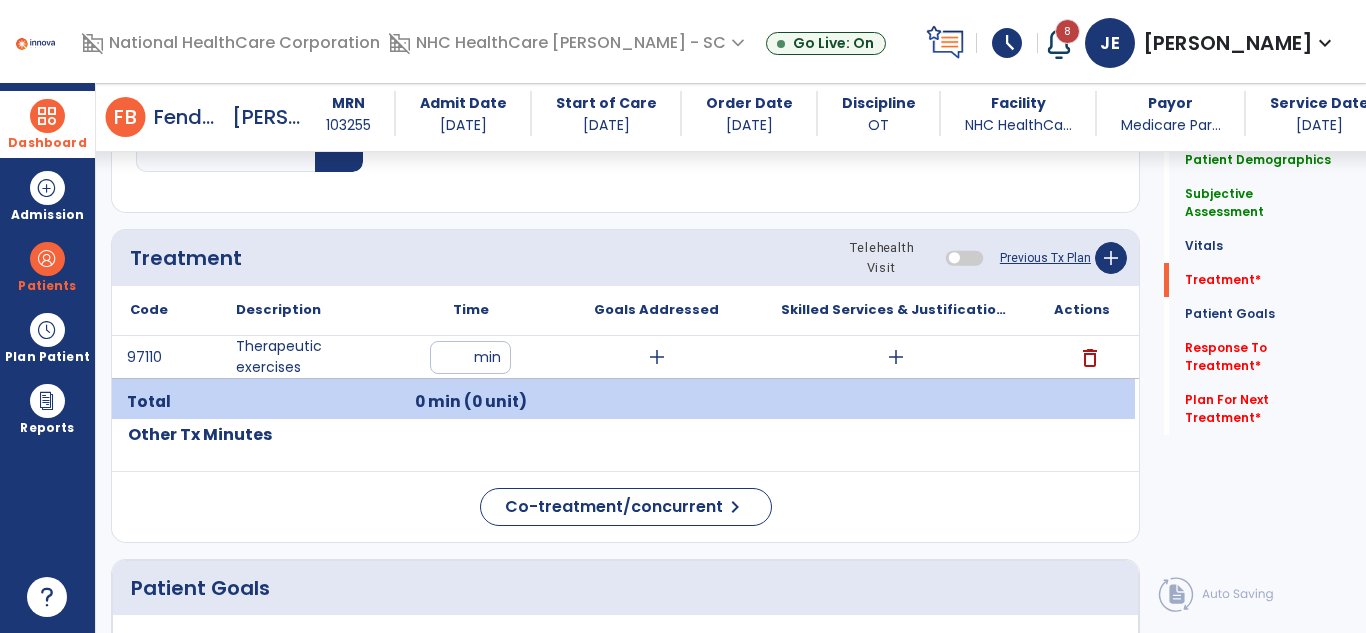 click on "Co-treatment/concurrent  chevron_right" 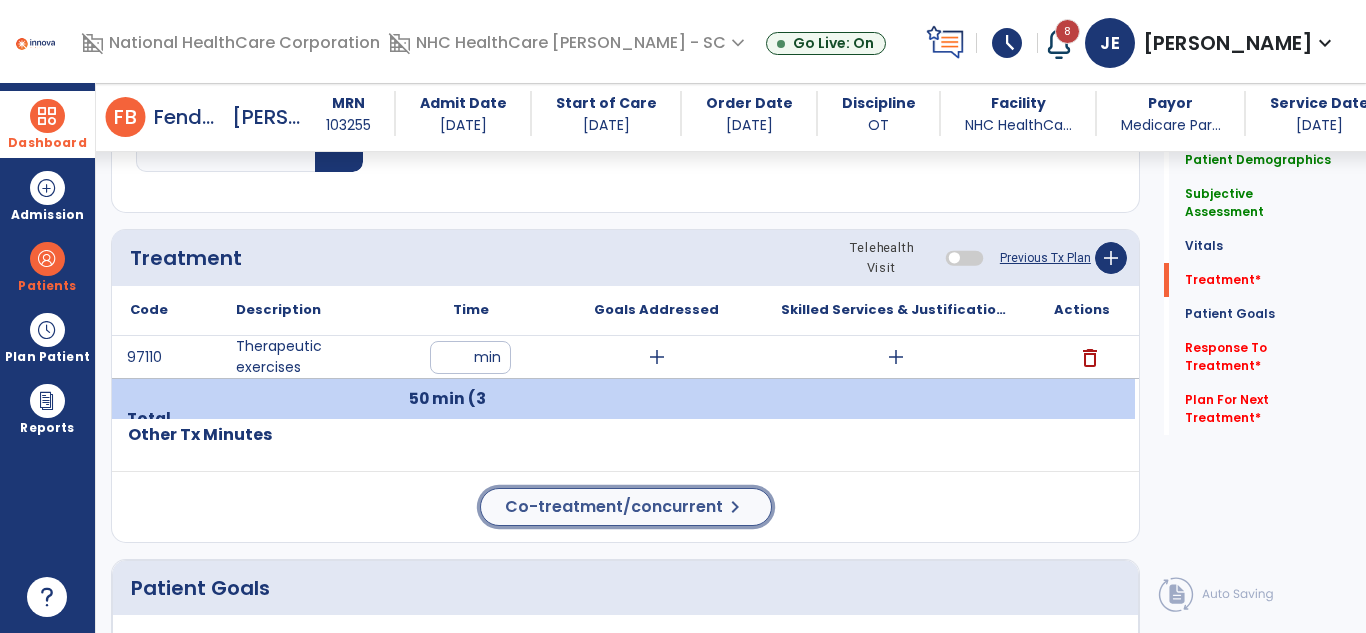 click on "Co-treatment/concurrent  chevron_right" 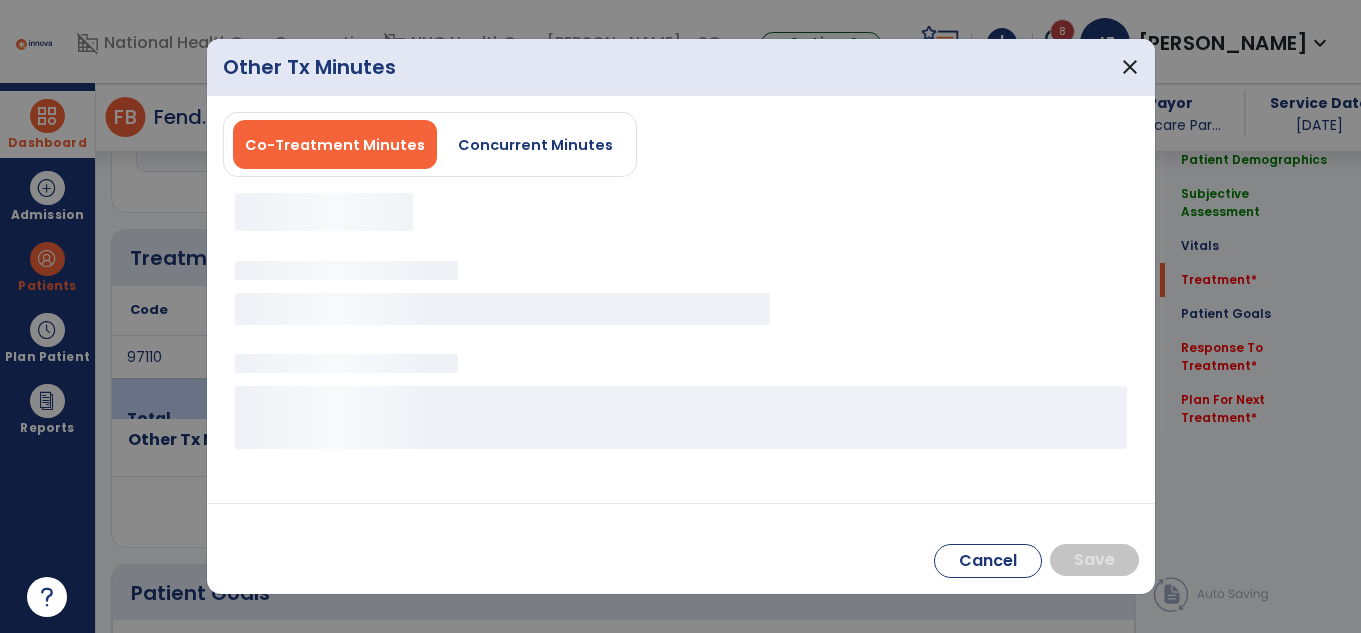 scroll, scrollTop: 1020, scrollLeft: 0, axis: vertical 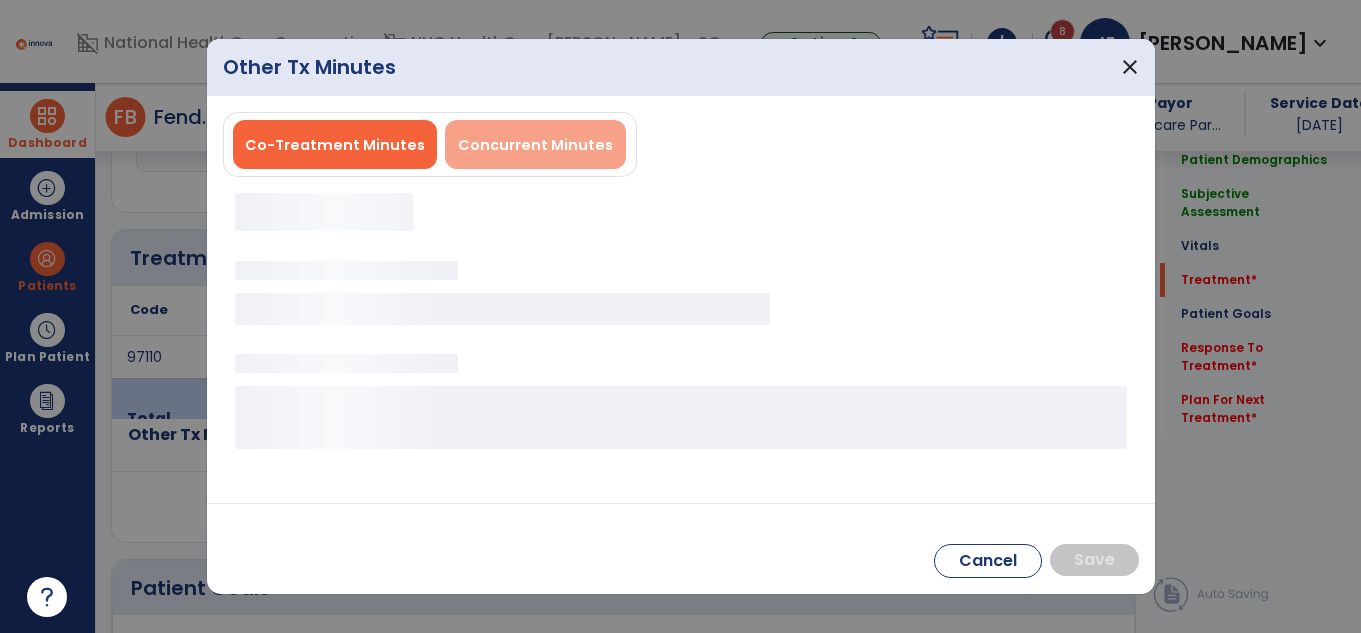 click on "Concurrent Minutes" at bounding box center [535, 144] 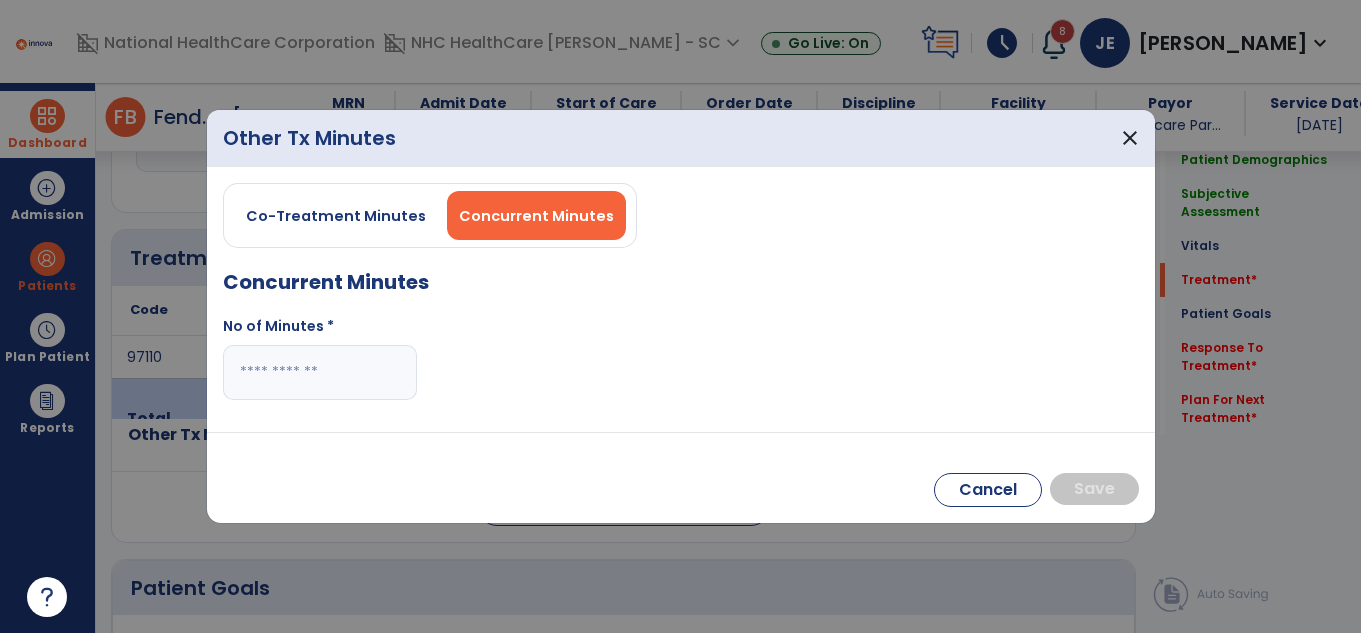 click at bounding box center (320, 372) 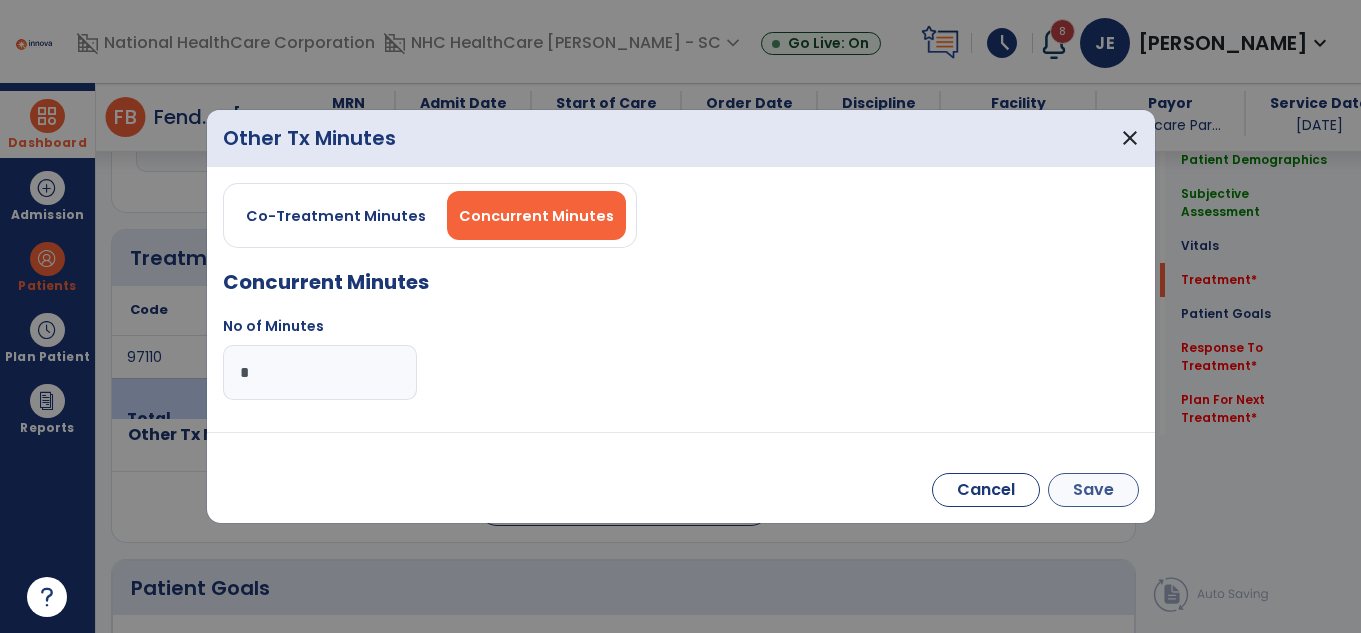 type on "*" 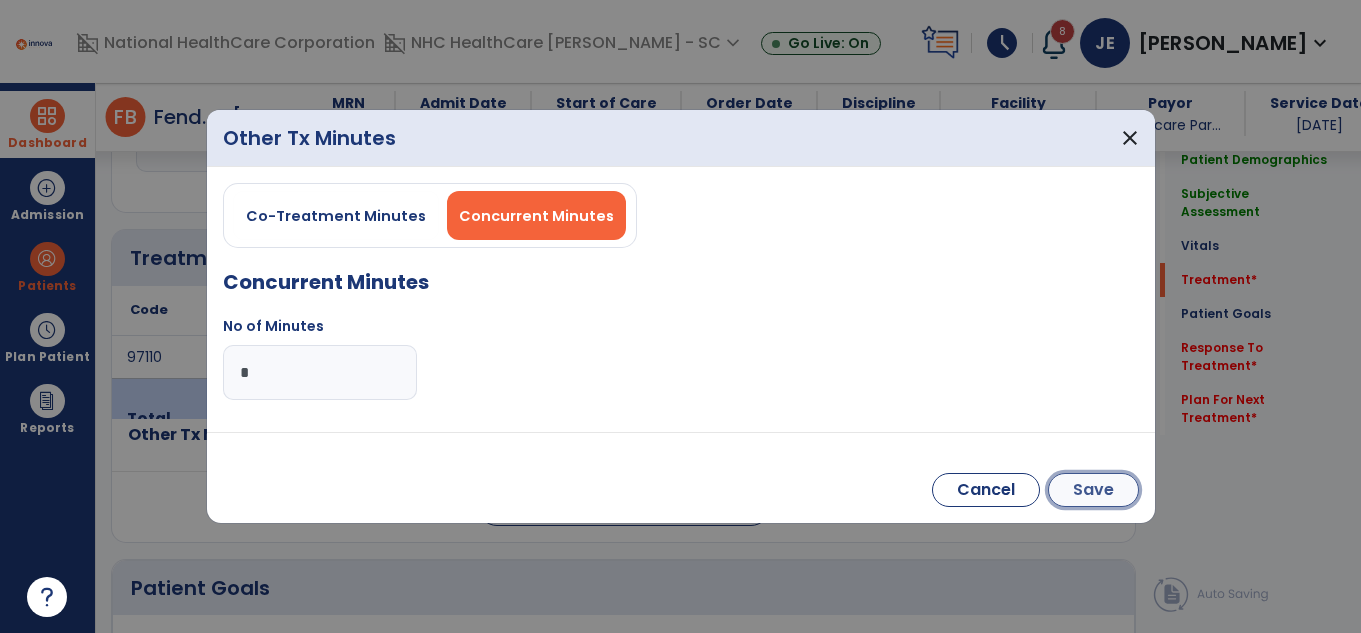 click on "Save" at bounding box center (1093, 490) 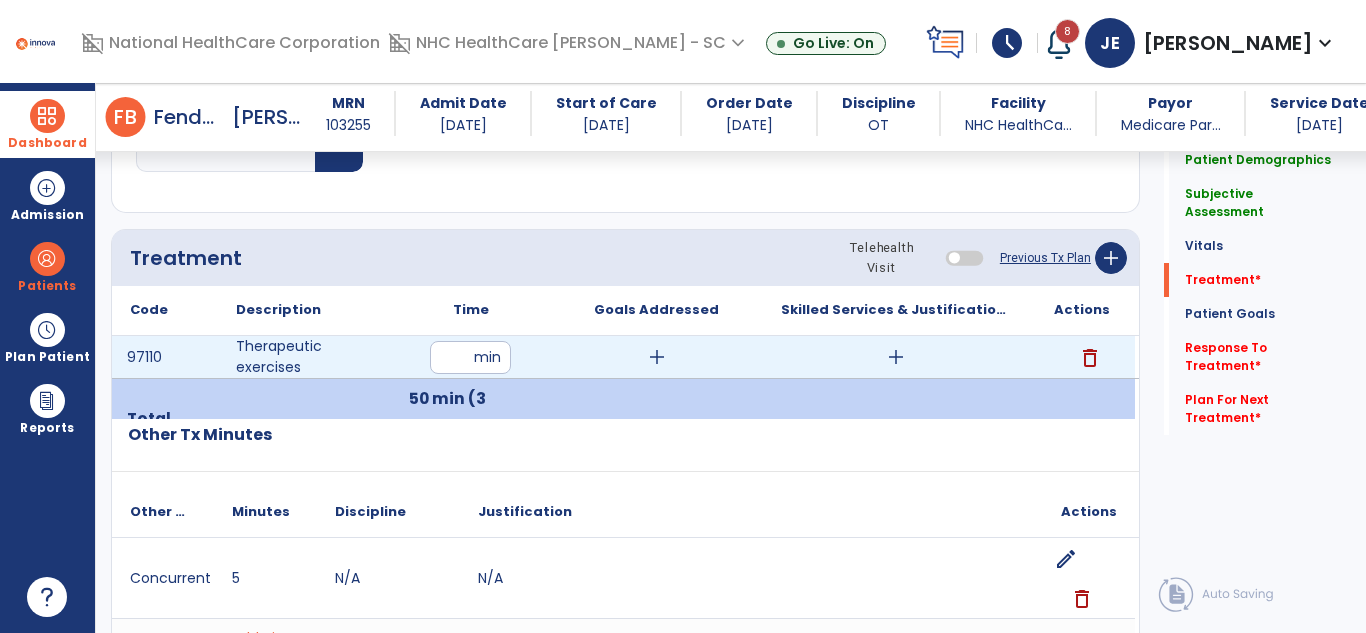 click on "add" at bounding box center [896, 357] 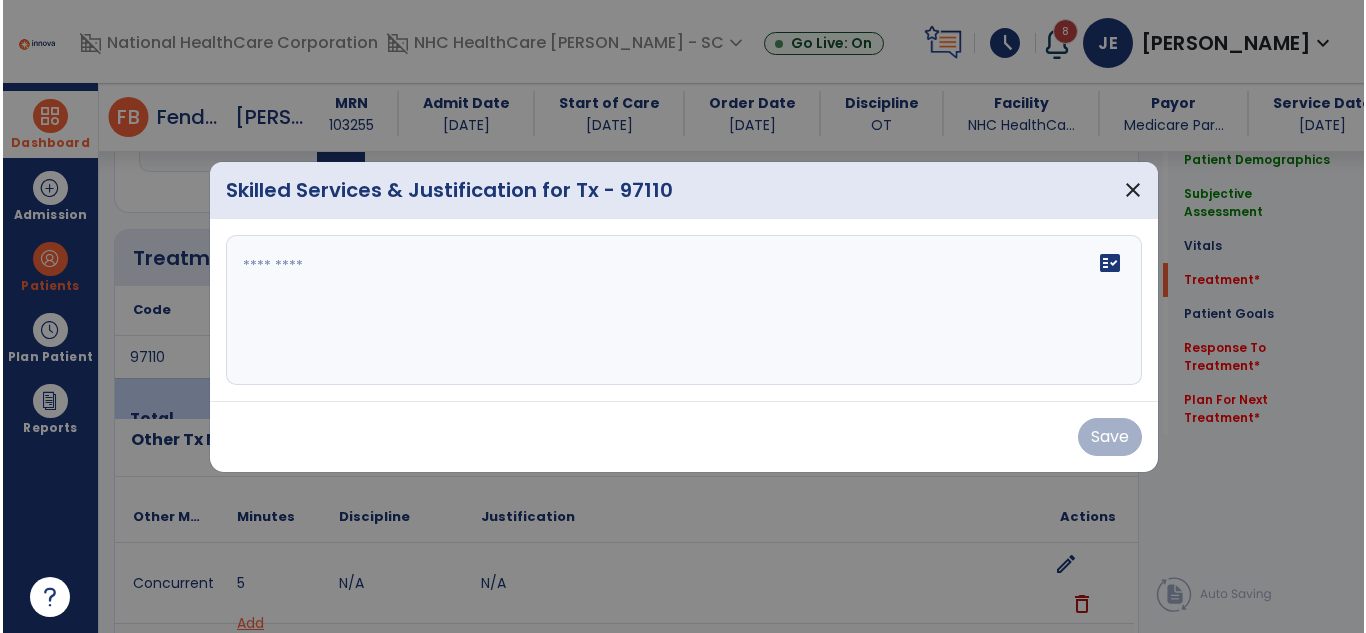 scroll, scrollTop: 1020, scrollLeft: 0, axis: vertical 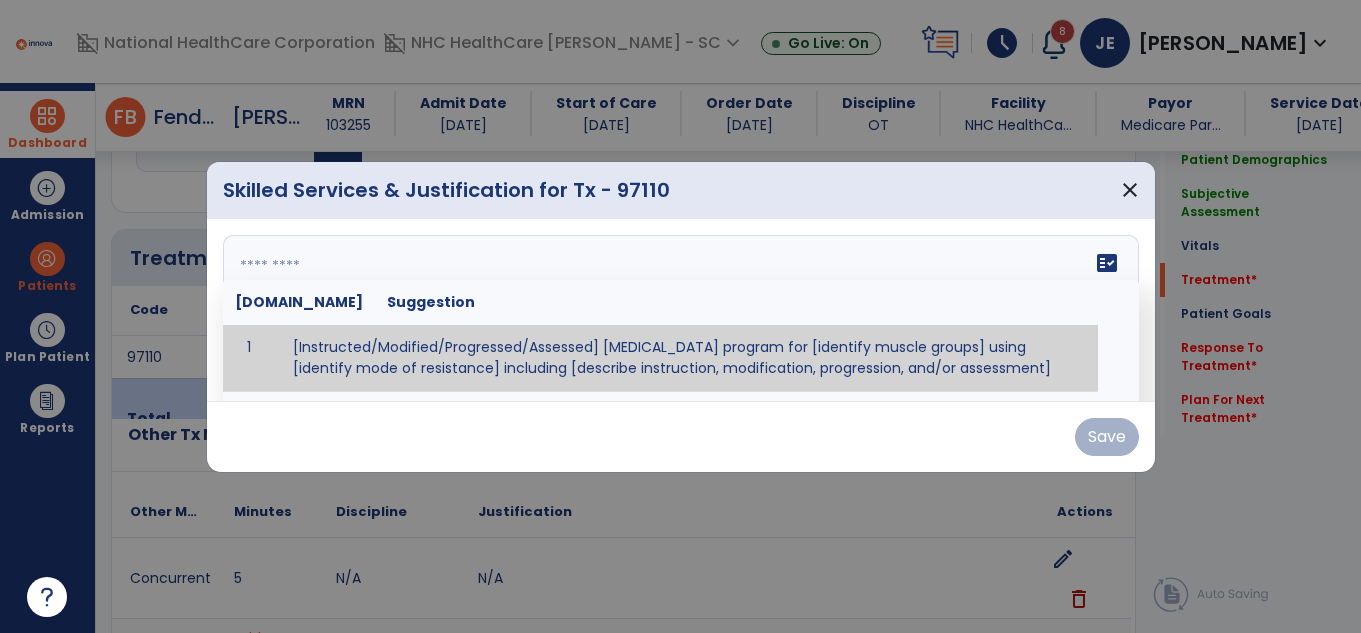 click at bounding box center (678, 310) 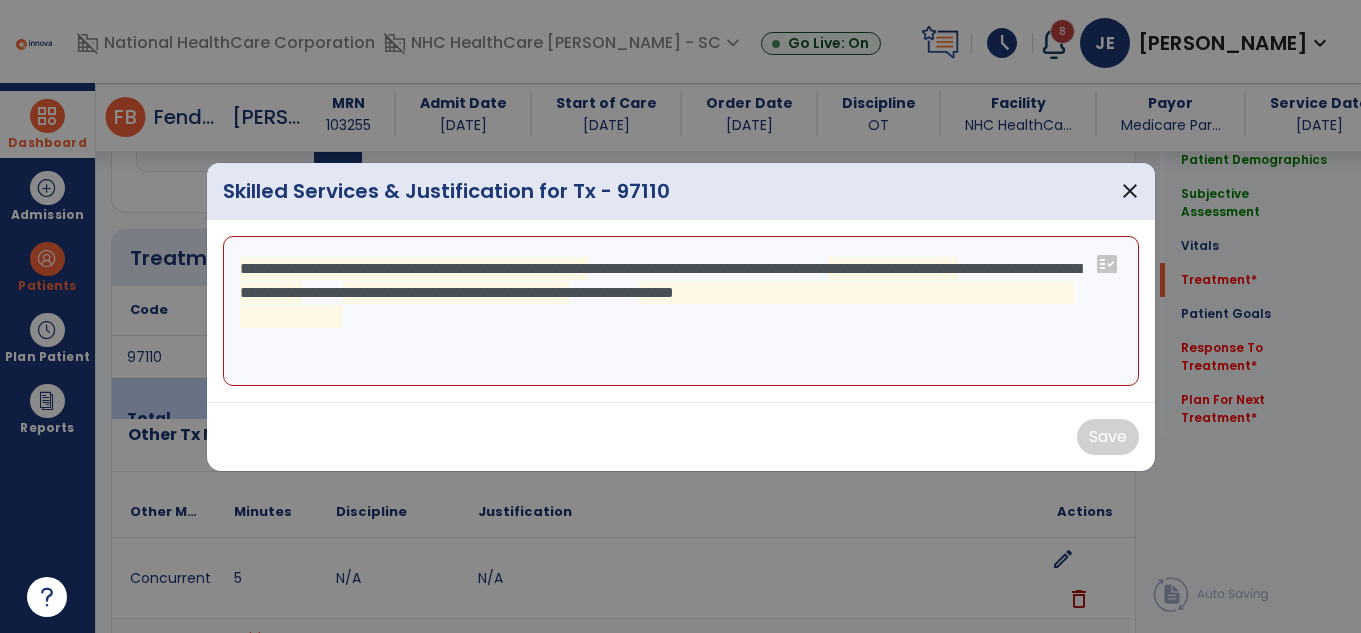 click on "**********" at bounding box center (681, 311) 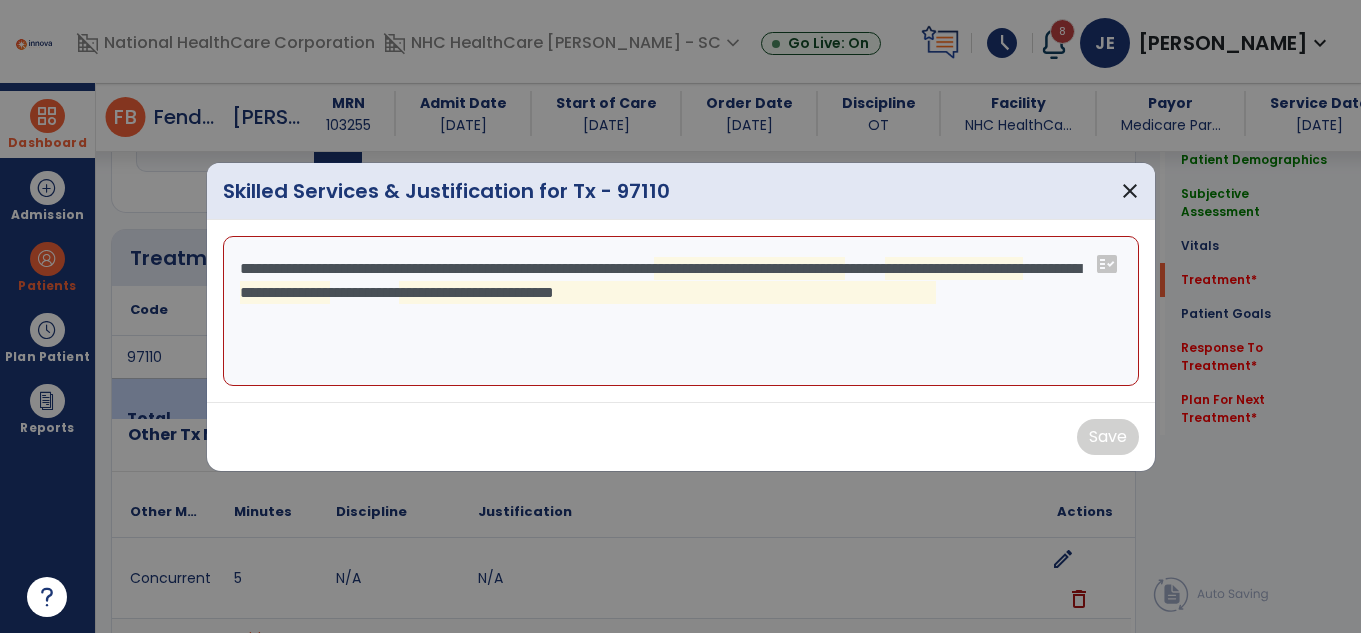 click on "**********" at bounding box center [681, 311] 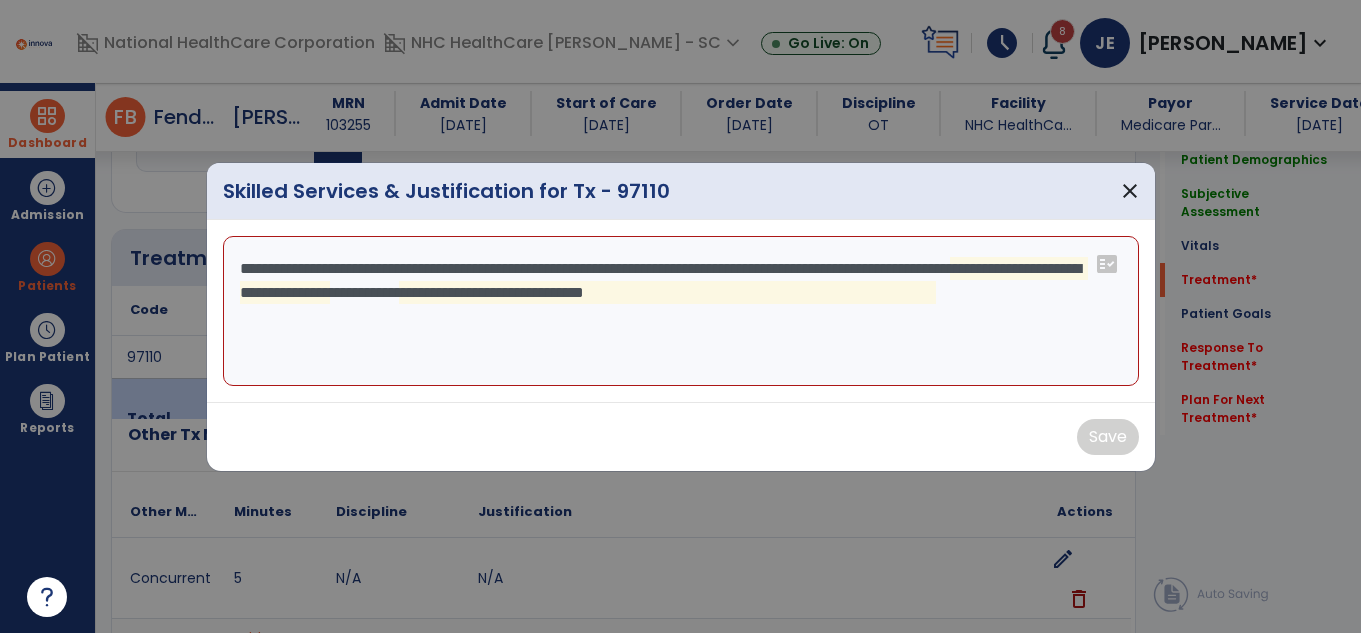 click on "**********" at bounding box center (681, 311) 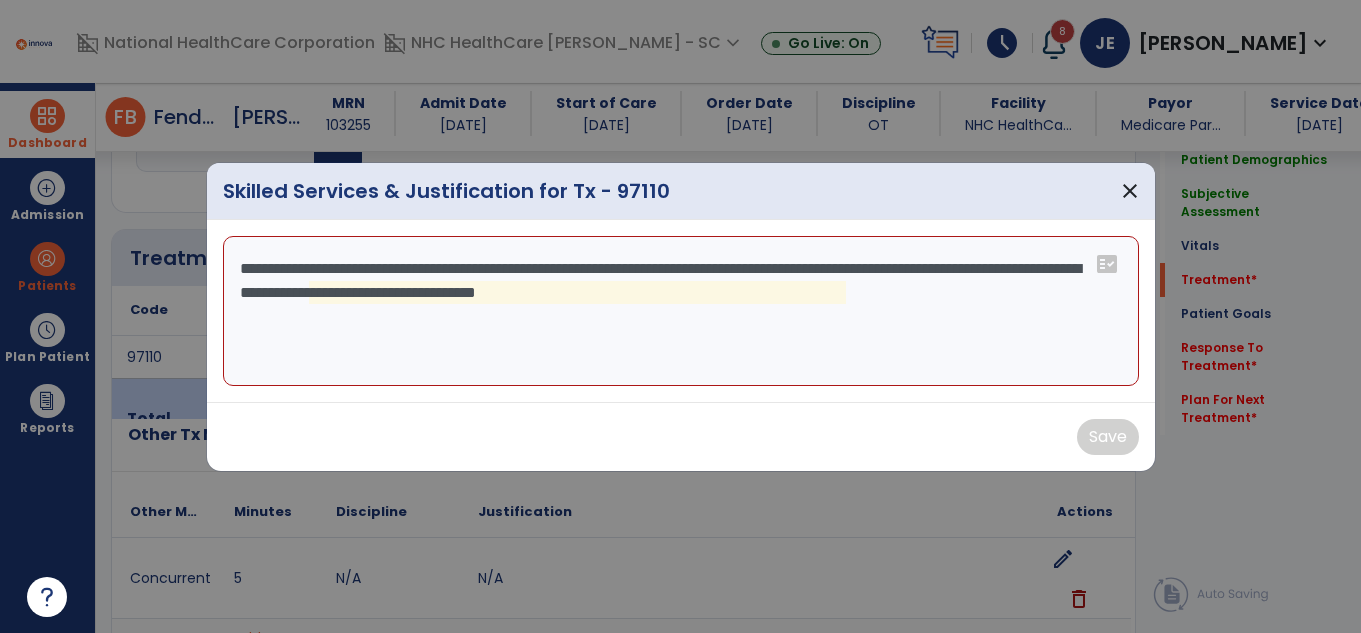 click on "**********" at bounding box center [681, 311] 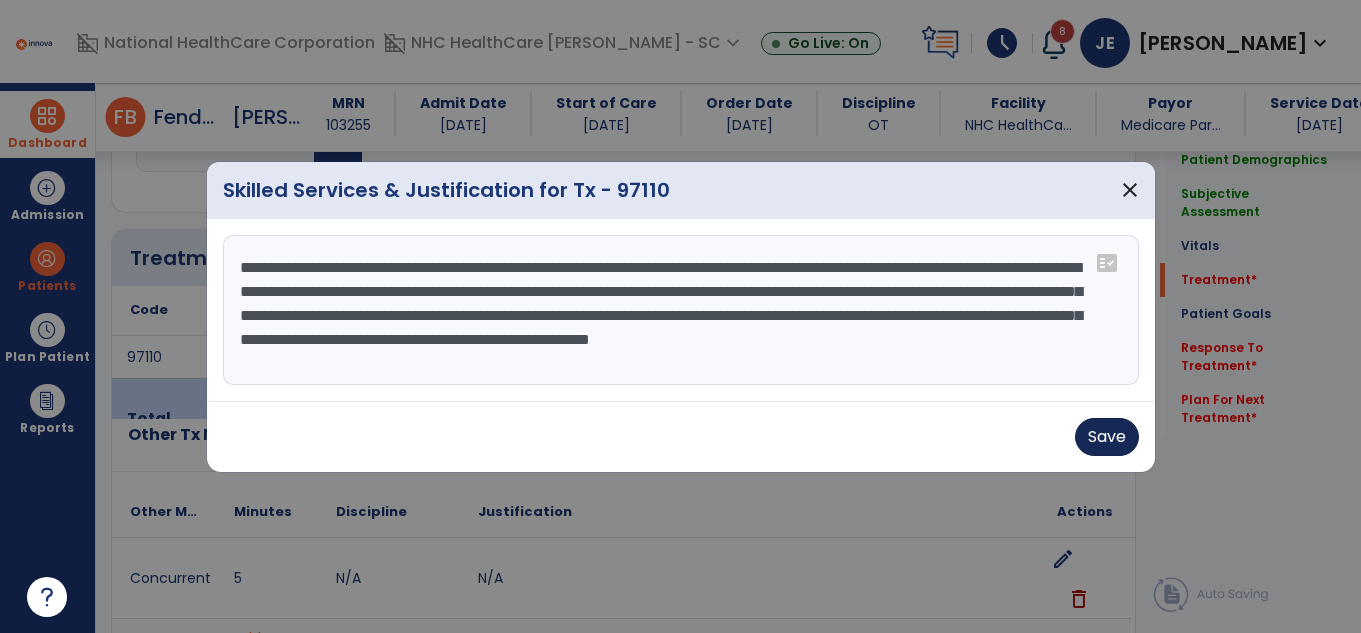 type on "**********" 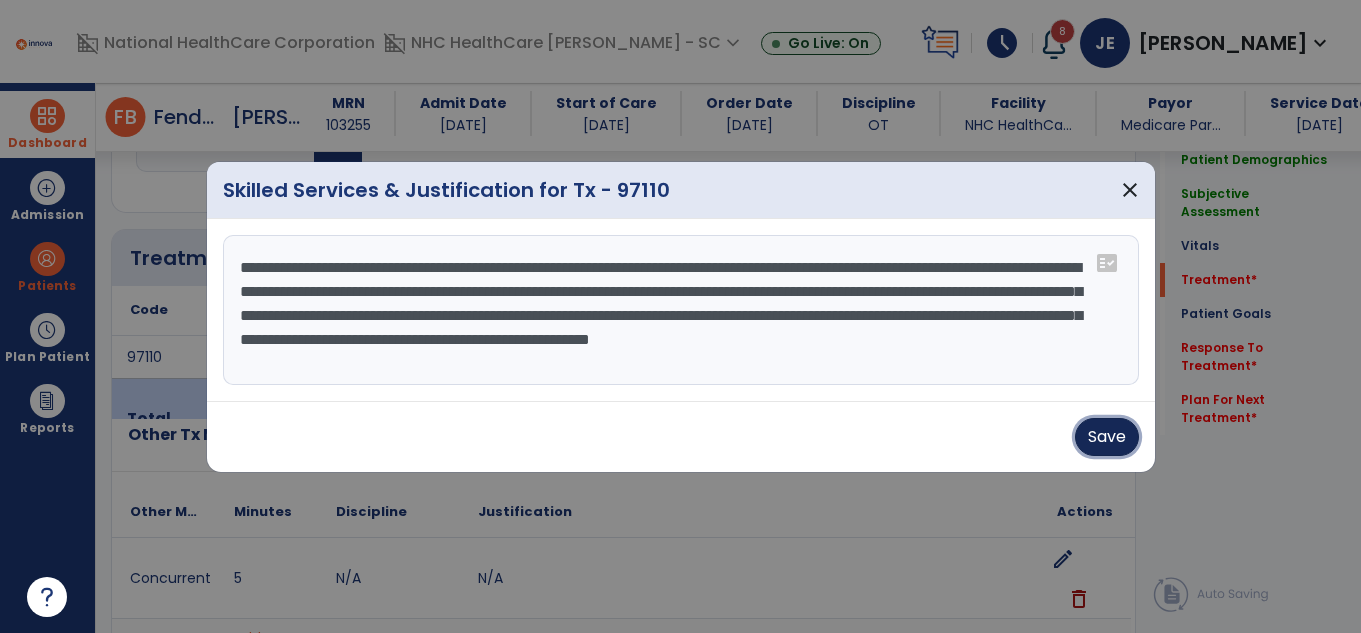 click on "Save" at bounding box center (1107, 437) 